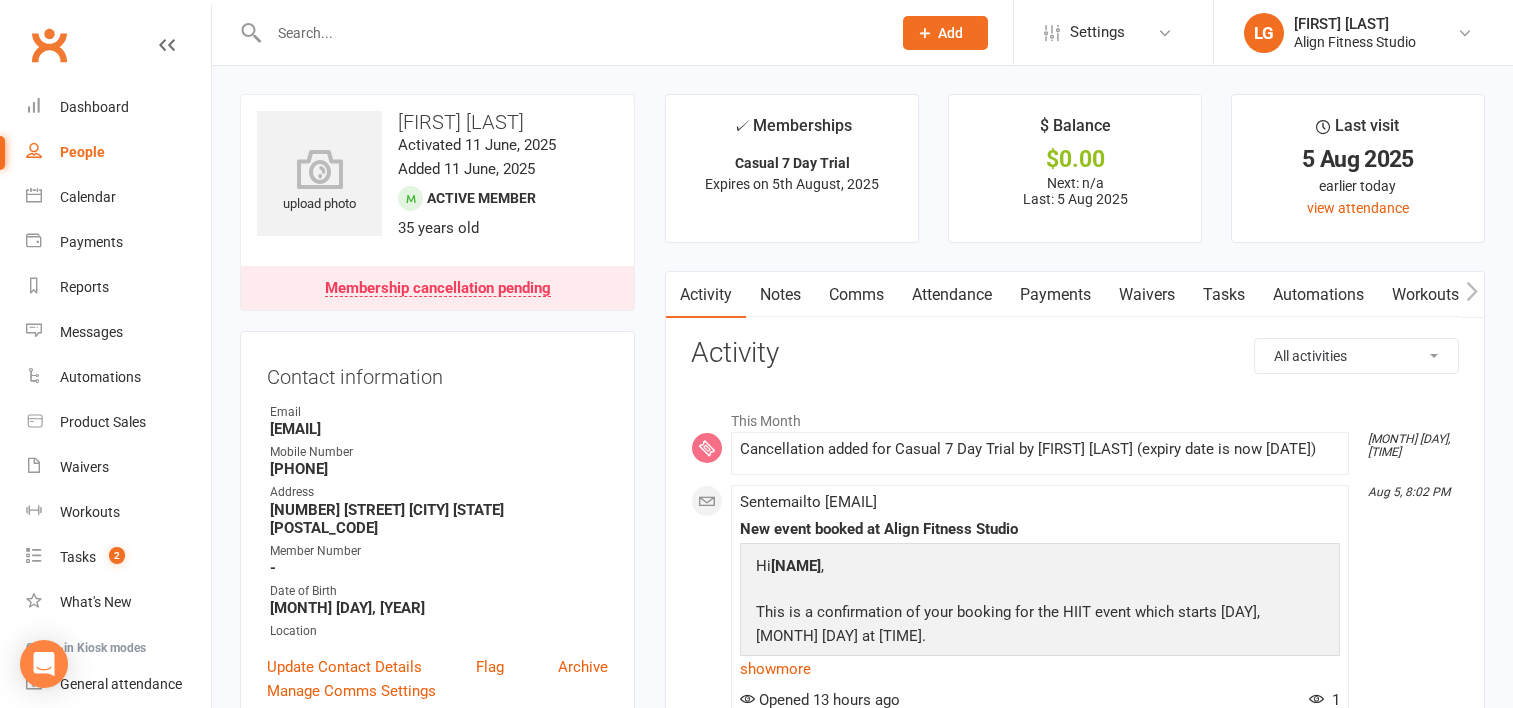 scroll, scrollTop: 583, scrollLeft: 0, axis: vertical 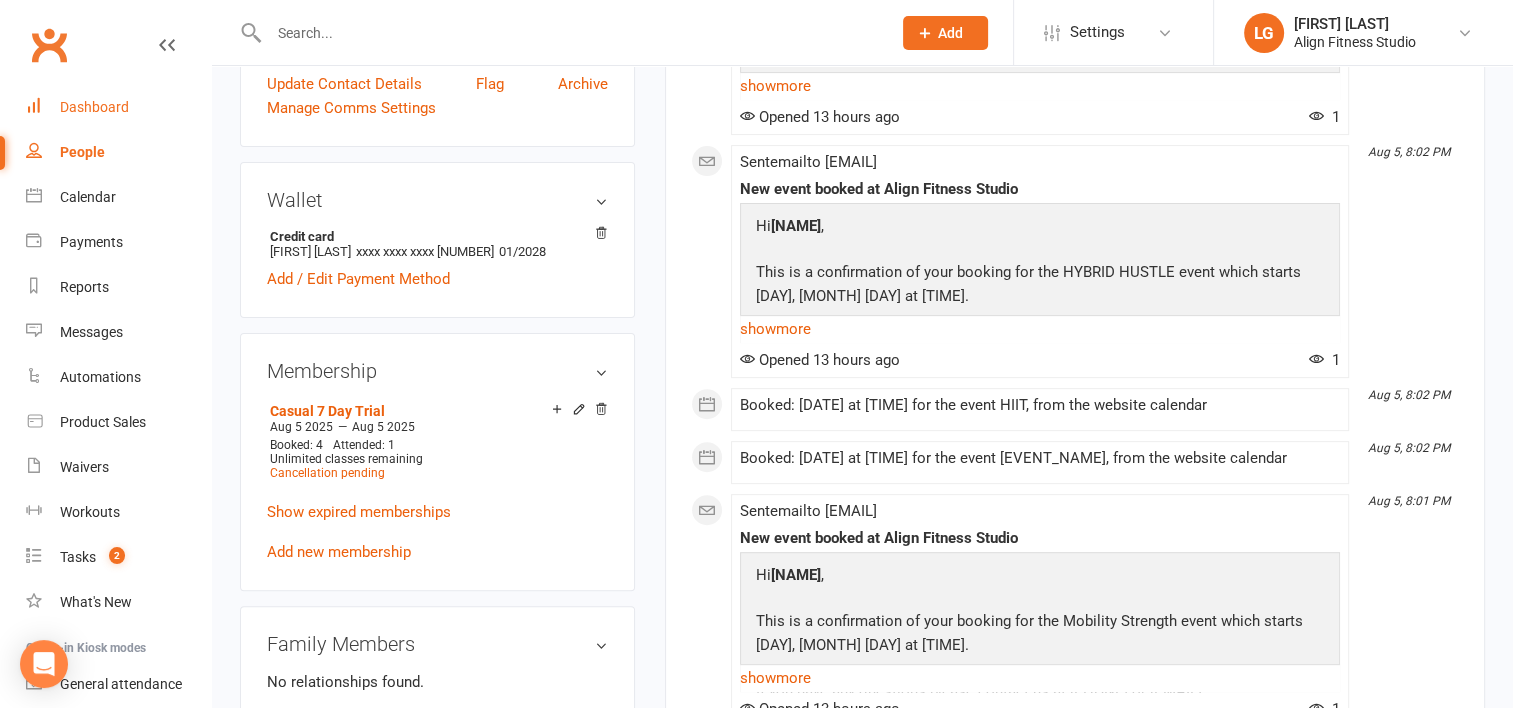 click on "Dashboard" at bounding box center (94, 107) 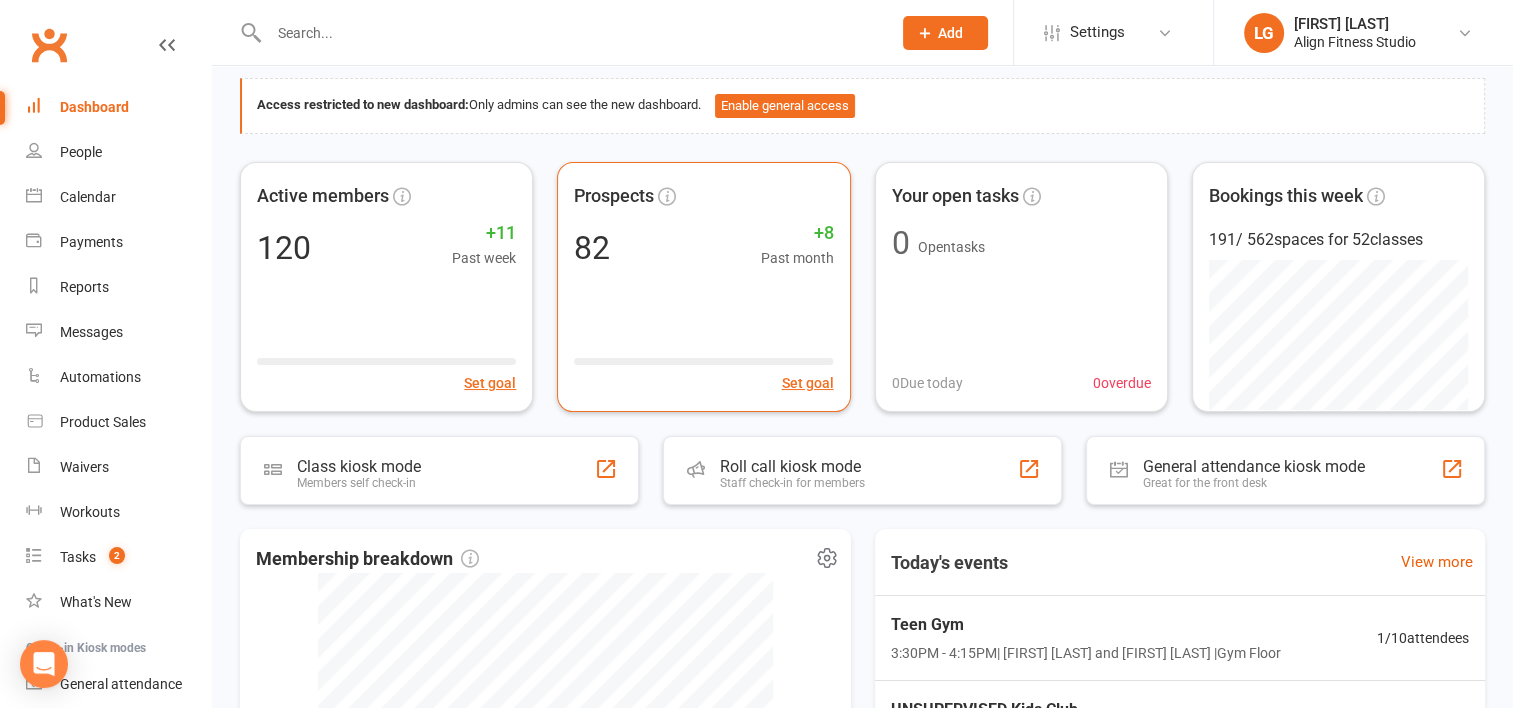 scroll, scrollTop: 0, scrollLeft: 0, axis: both 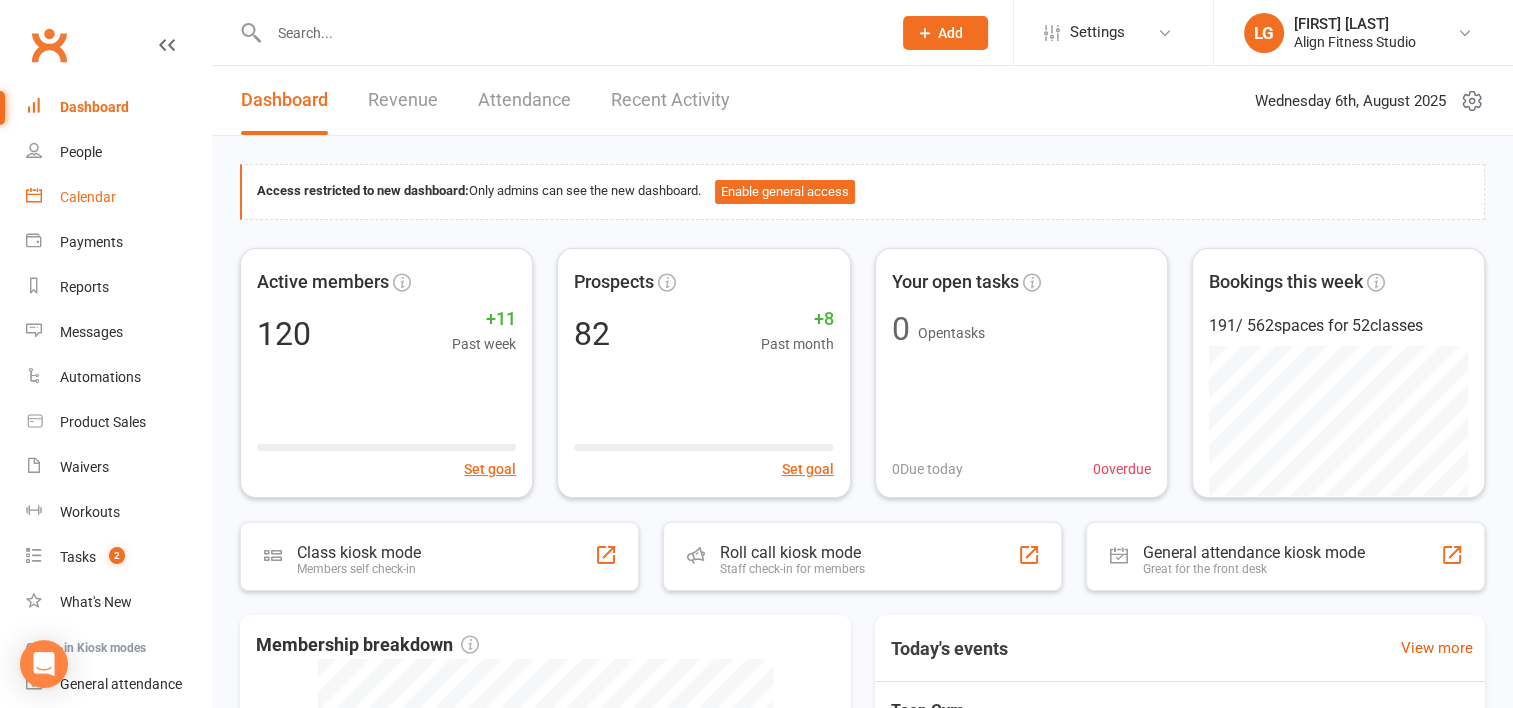 click on "Calendar" at bounding box center (88, 197) 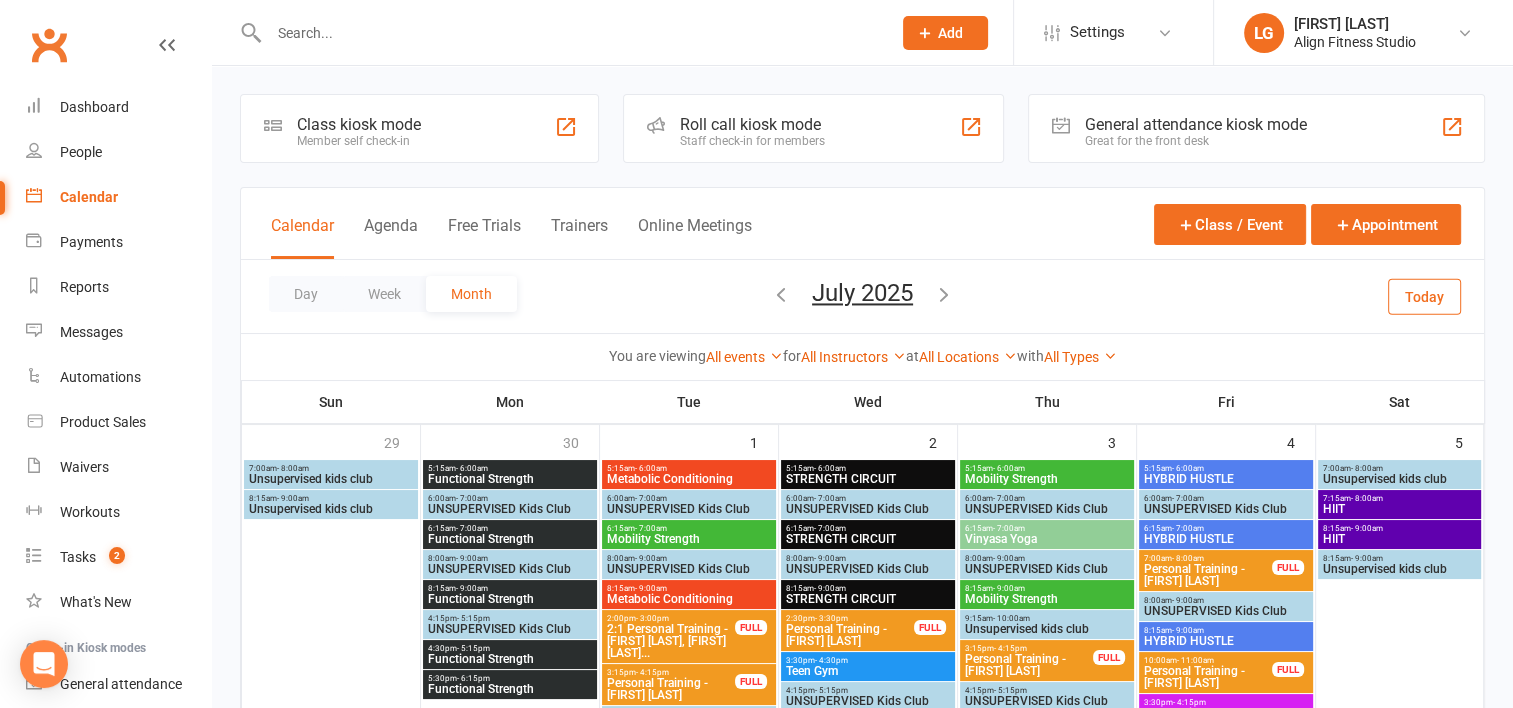 click at bounding box center [570, 33] 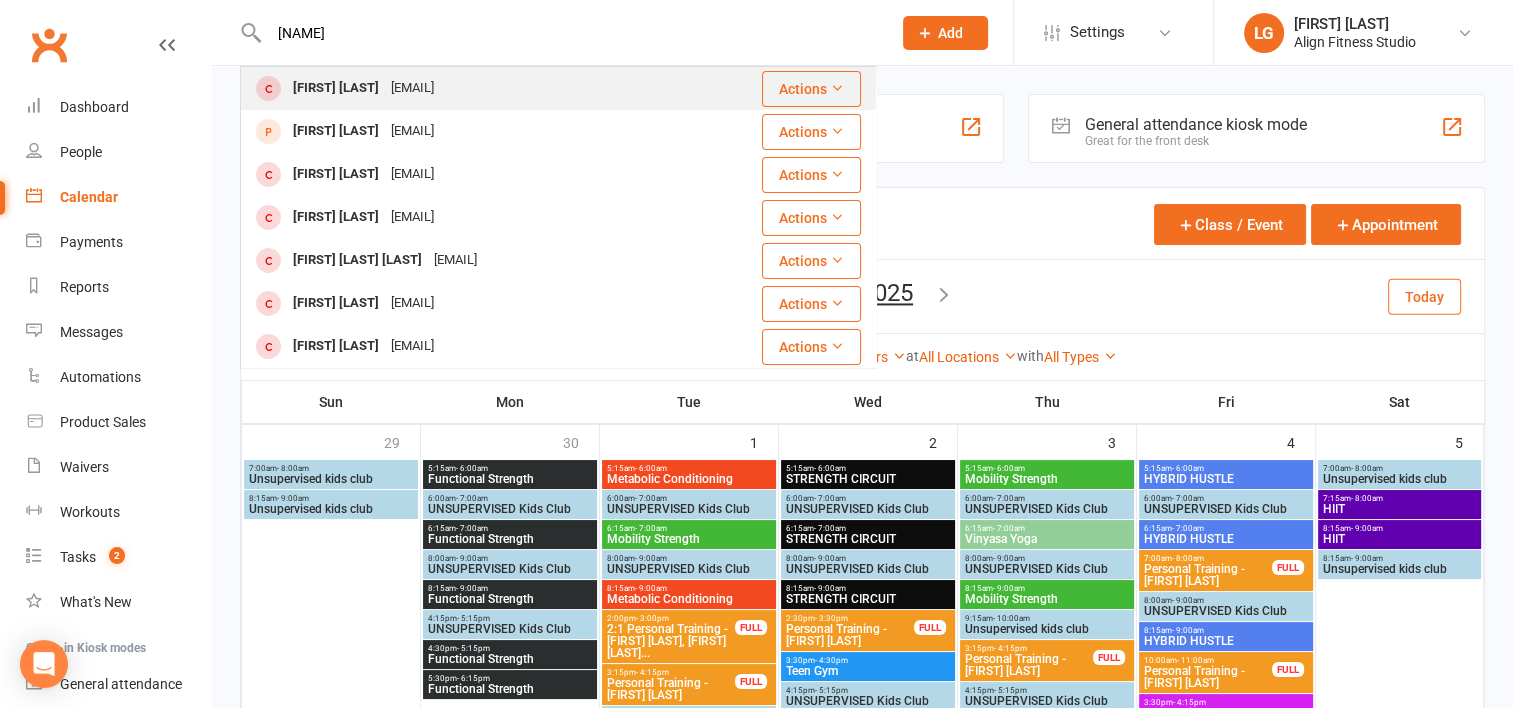 type on "[NAME]" 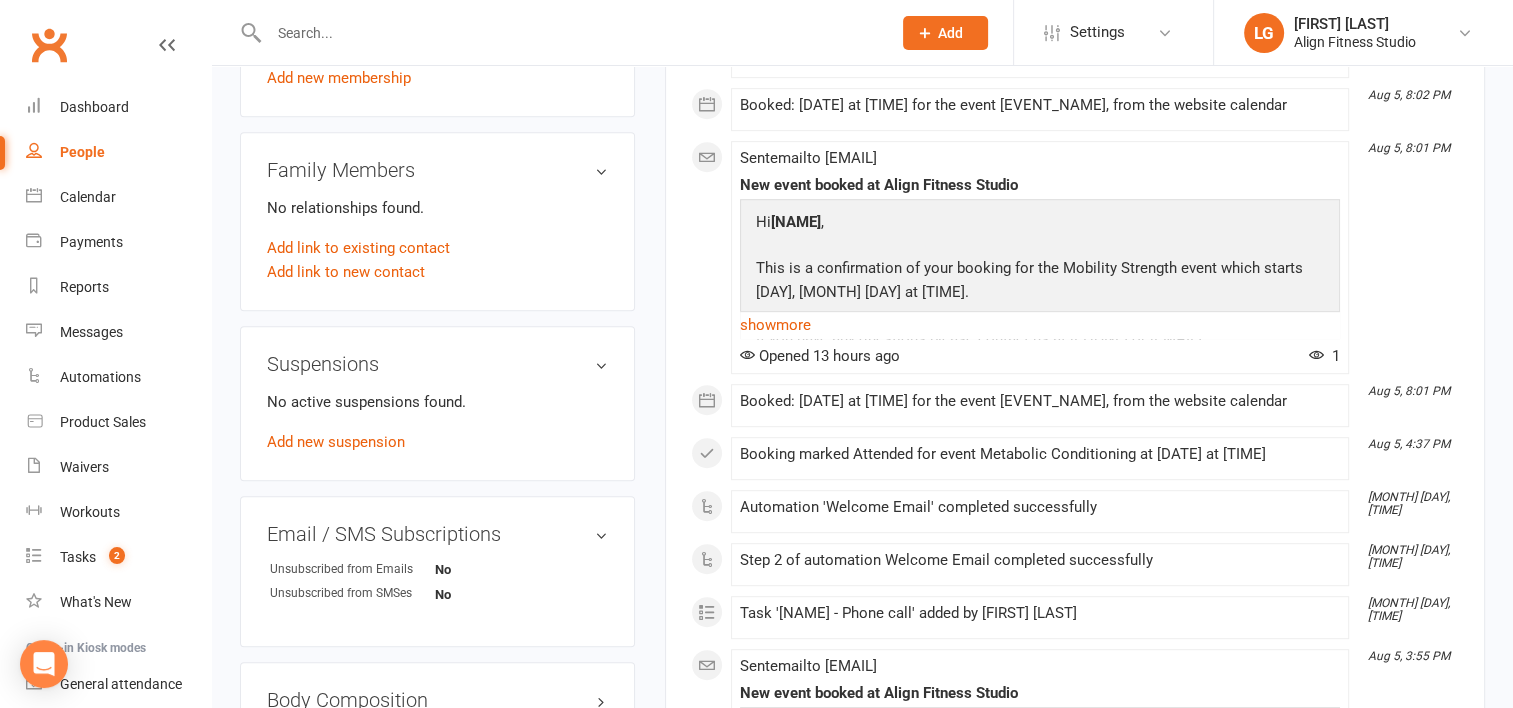 scroll, scrollTop: 736, scrollLeft: 0, axis: vertical 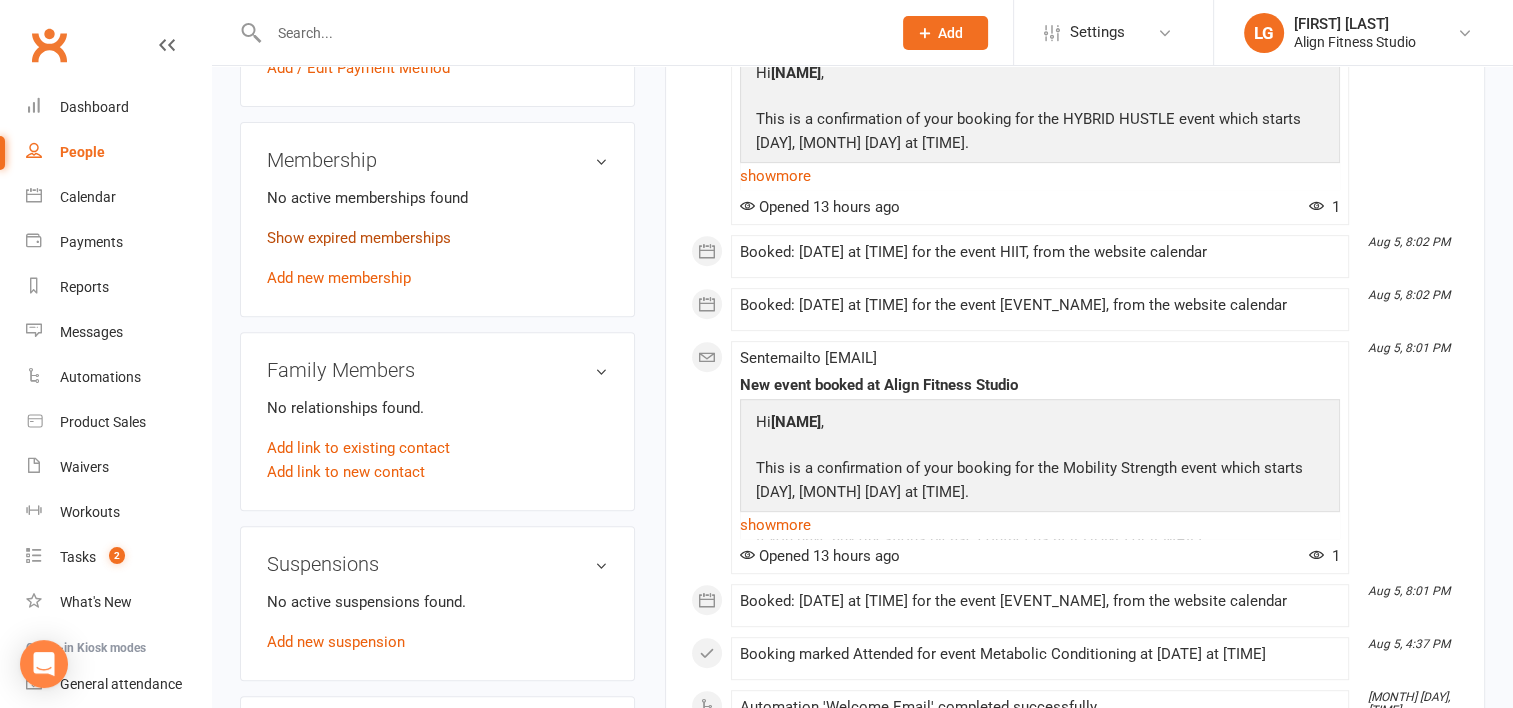 click on "Show expired memberships" at bounding box center (359, 238) 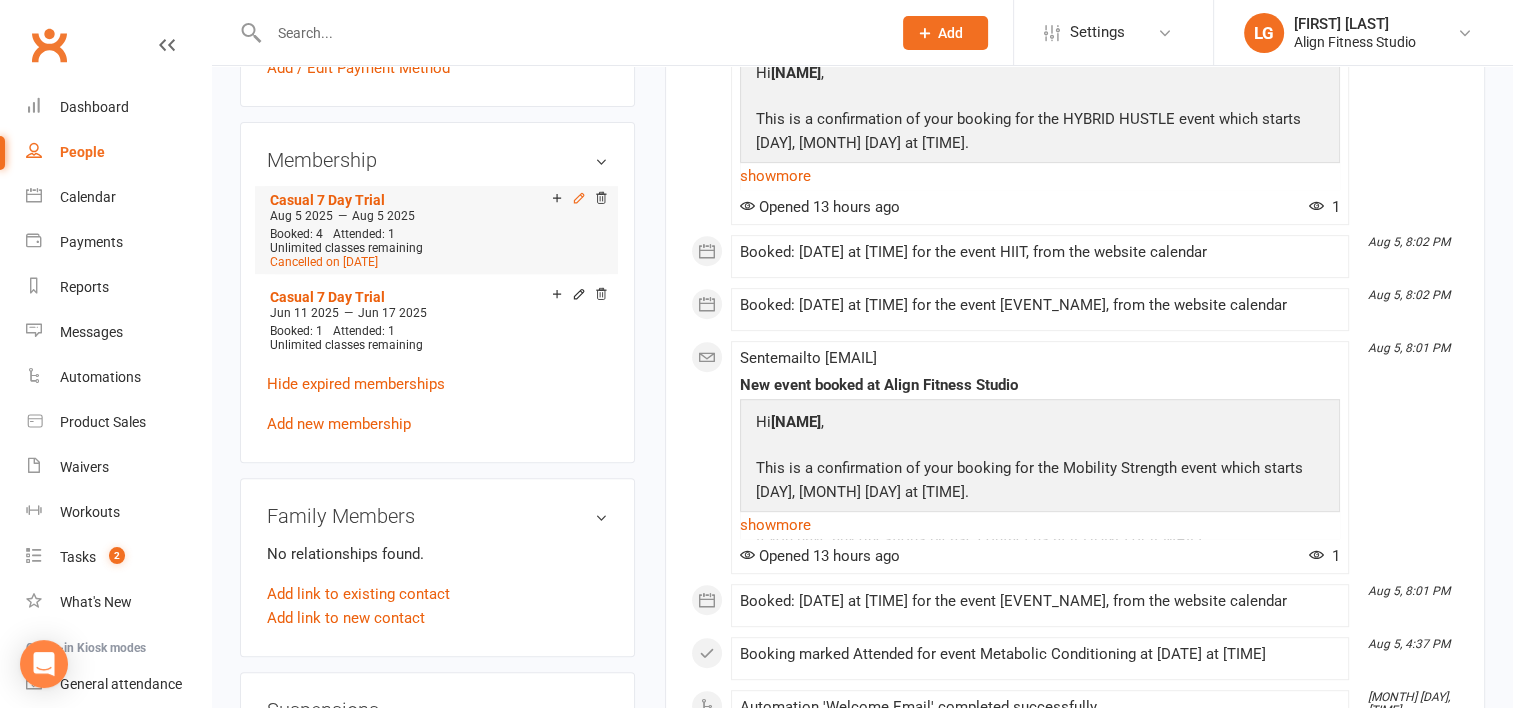 click 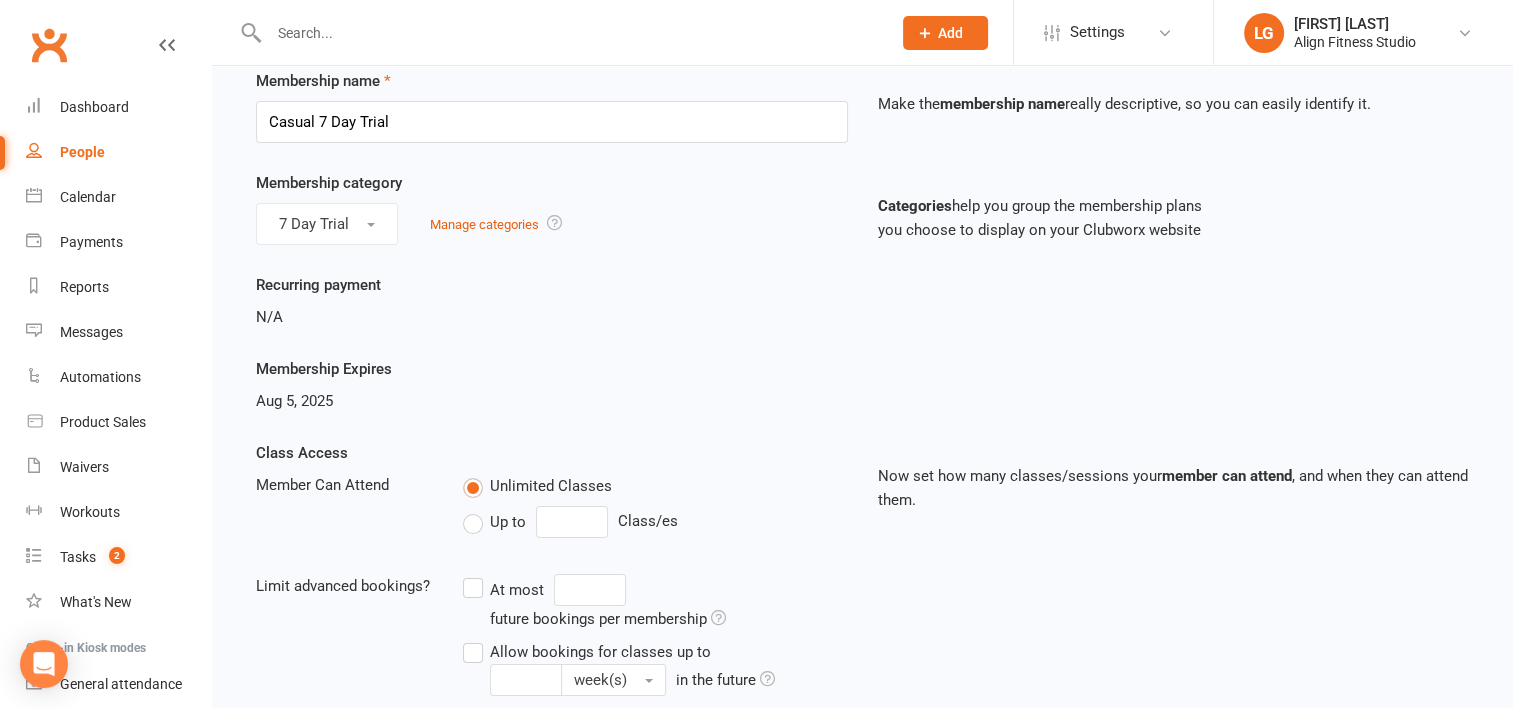 scroll, scrollTop: 0, scrollLeft: 0, axis: both 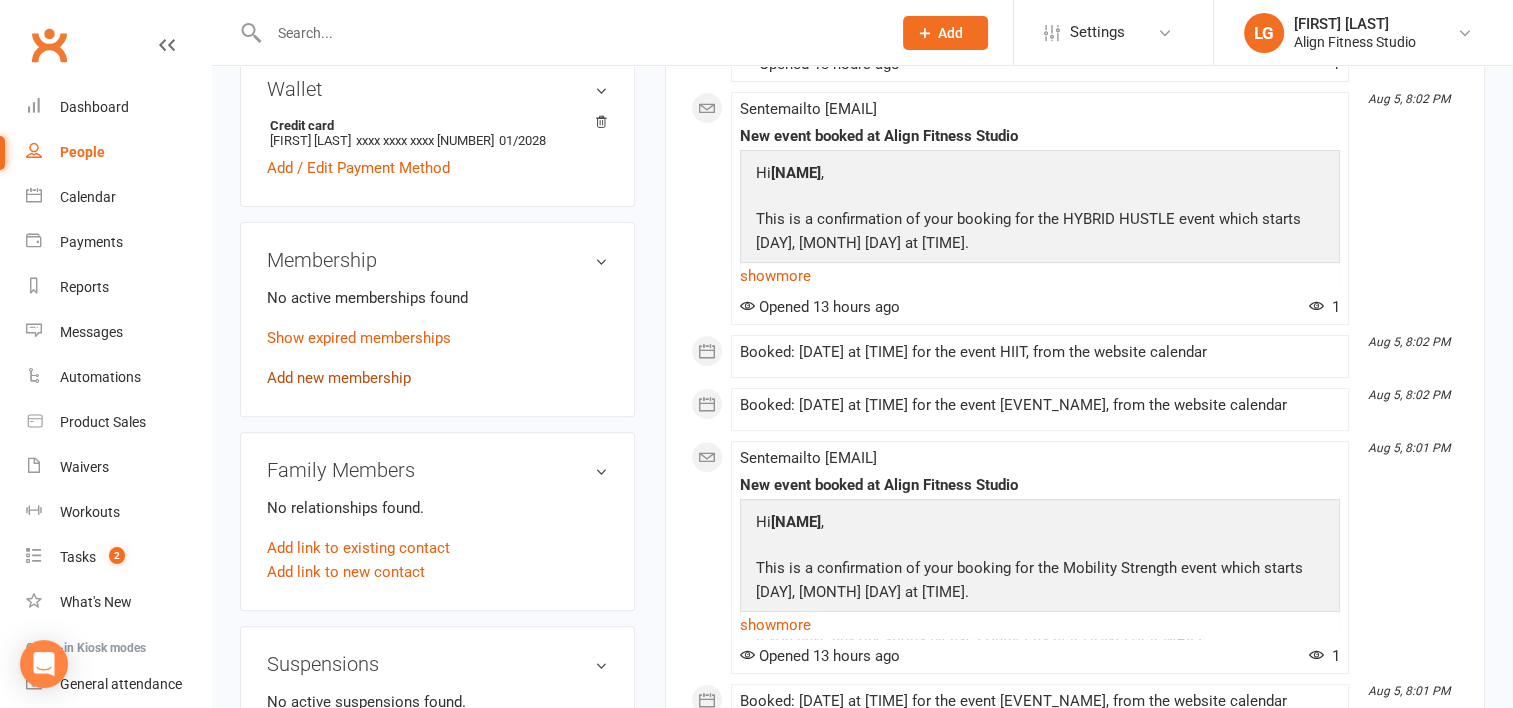 click on "Add new membership" at bounding box center [339, 378] 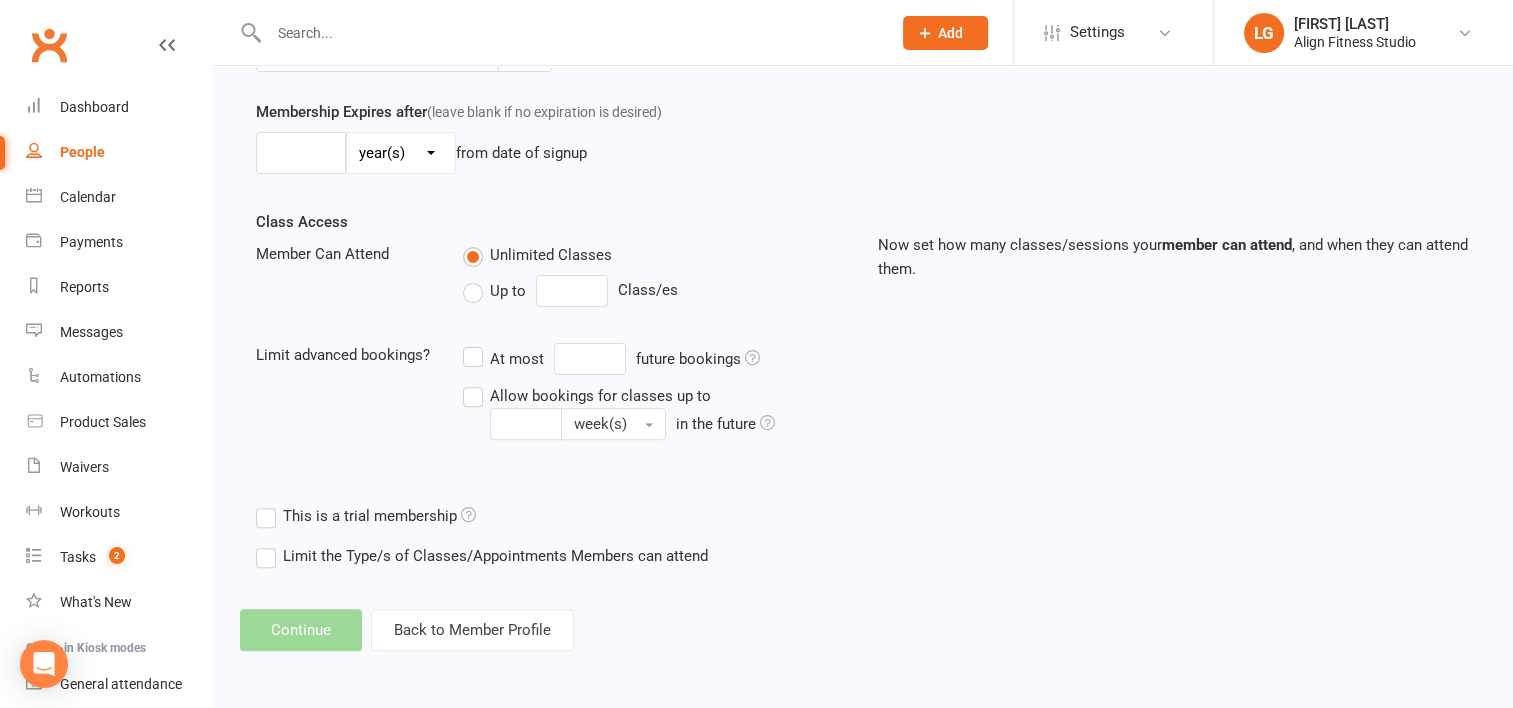 scroll, scrollTop: 0, scrollLeft: 0, axis: both 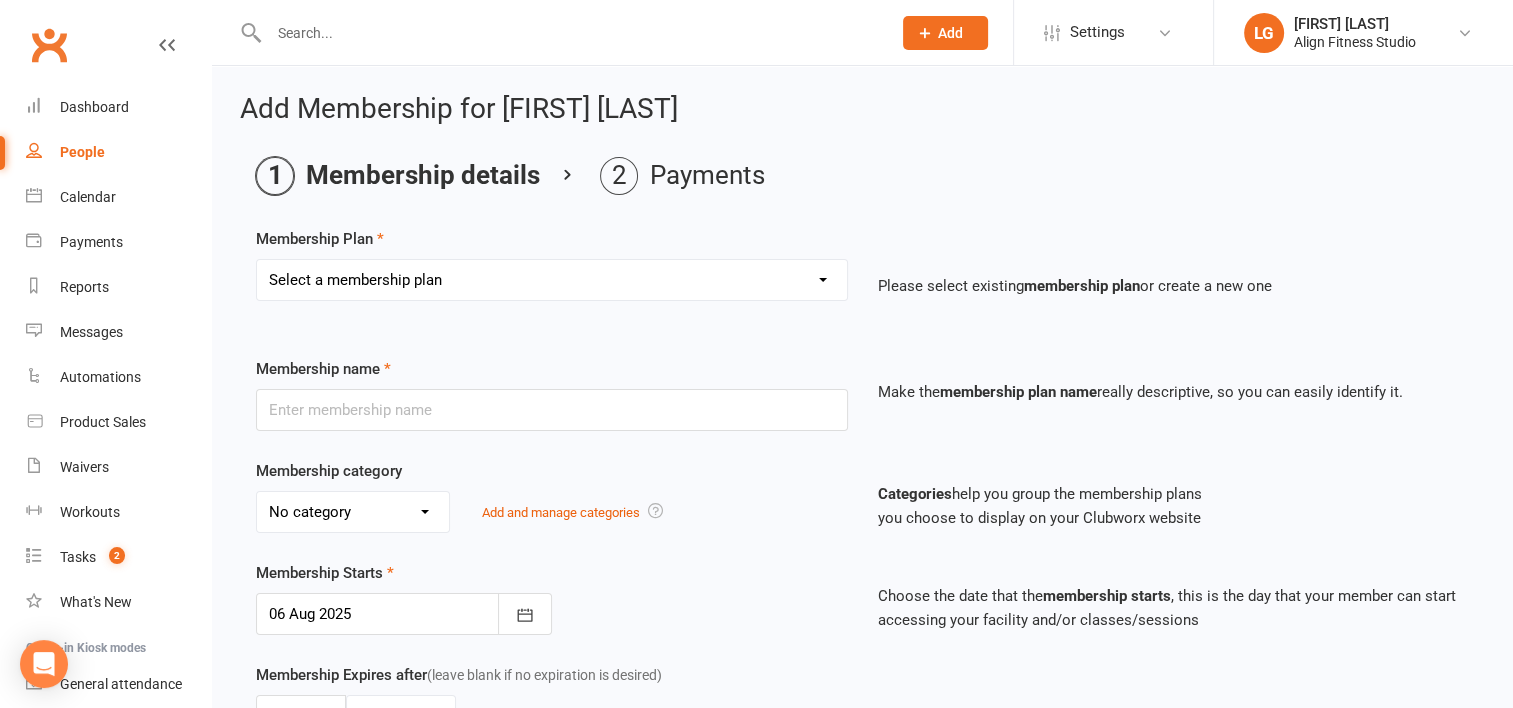 click on "Select a membership plan Create new Membership Plan RESULTS RESULTS FIFO RESULTS PLUS RESULTS PLUS FIFO RESULTS PLUS - PROMO 10 x classes 5 x Personal Training Pass 1x Personal Training Session 5 x 2:1 Personal Training Pass 2:1 Personal Training Kids Club (RP) 1:1 Pilates 5 x Pilates Pass Casual 7 Day Trial 12 Month UPFRONT - RP 12 Month UPFRONT - R KIDS Club (R) Weekly Pilates 6 Week Challenge (members only) New Waiver - No new membership 6 week challenge - Payment plan 6 Week Challenge Staff Nutritional support 4 Weeks $99 3 month special (weekly) 3 Month Special (upfront) Hospital- RP Pilates Membership Teen Gym - 6 x classes Teen Gym - 10 x classes 4 x Teen Gym Pass Casual Teen Gym Open sessions pass (Solo work out) 1 Casual class 15 x classes 10 x Personal Training sessions Hospital RESULTS 1 week unlimited classes 1 month free membership (competition winner) RESULTS PLUS - EOFY 6 Week Challenge 2025" at bounding box center [552, 280] 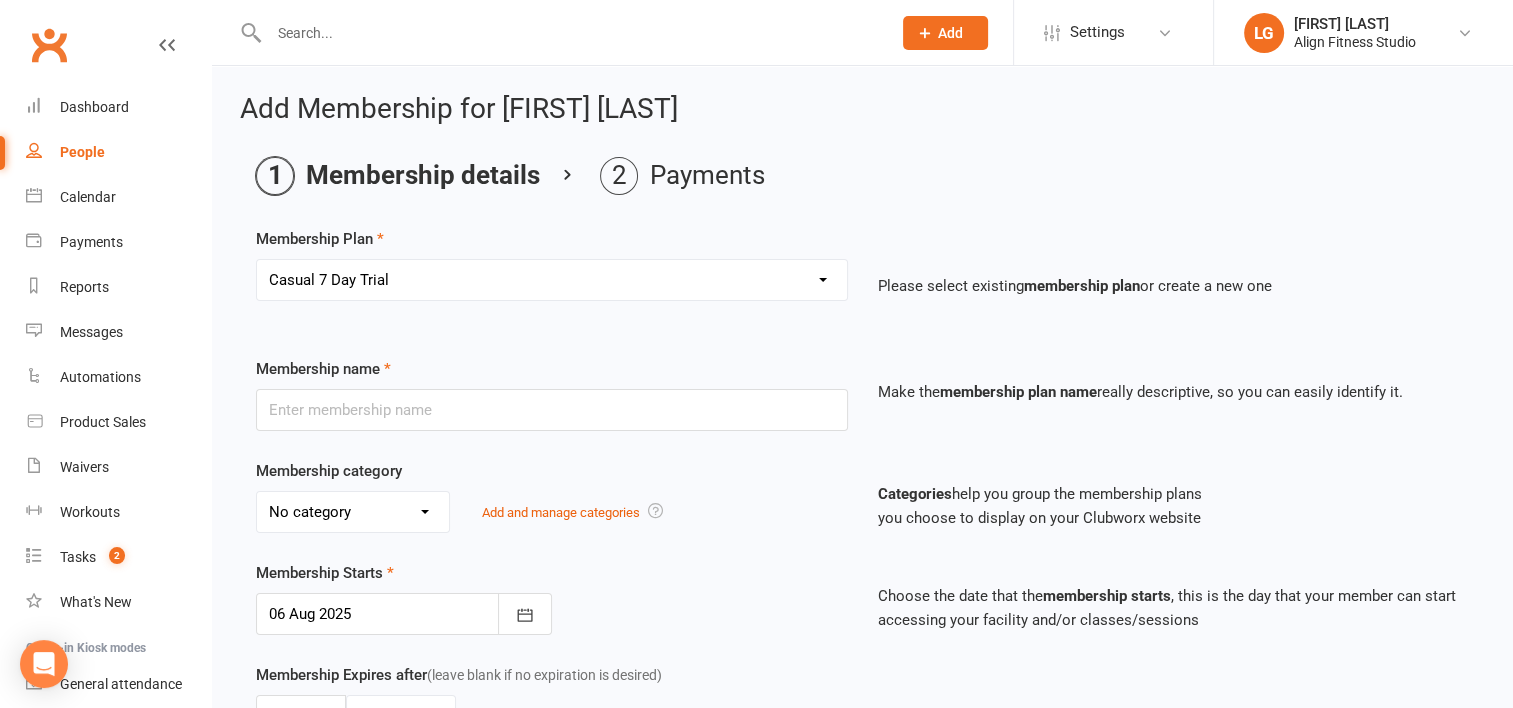 click on "Select a membership plan Create new Membership Plan RESULTS RESULTS FIFO RESULTS PLUS RESULTS PLUS FIFO RESULTS PLUS - PROMO 10 x classes 5 x Personal Training Pass 1x Personal Training Session 5 x 2:1 Personal Training Pass 2:1 Personal Training Kids Club (RP) 1:1 Pilates 5 x Pilates Pass Casual 7 Day Trial 12 Month UPFRONT - RP 12 Month UPFRONT - R KIDS Club (R) Weekly Pilates 6 Week Challenge (members only) New Waiver - No new membership 6 week challenge - Payment plan 6 Week Challenge Staff Nutritional support 4 Weeks $99 3 month special (weekly) 3 Month Special (upfront) Hospital- RP Pilates Membership Teen Gym - 6 x classes Teen Gym - 10 x classes 4 x Teen Gym Pass Casual Teen Gym Open sessions pass (Solo work out) 1 Casual class 15 x classes 10 x Personal Training sessions Hospital RESULTS 1 week unlimited classes 1 month free membership (competition winner) RESULTS PLUS - EOFY 6 Week Challenge 2025" at bounding box center [552, 280] 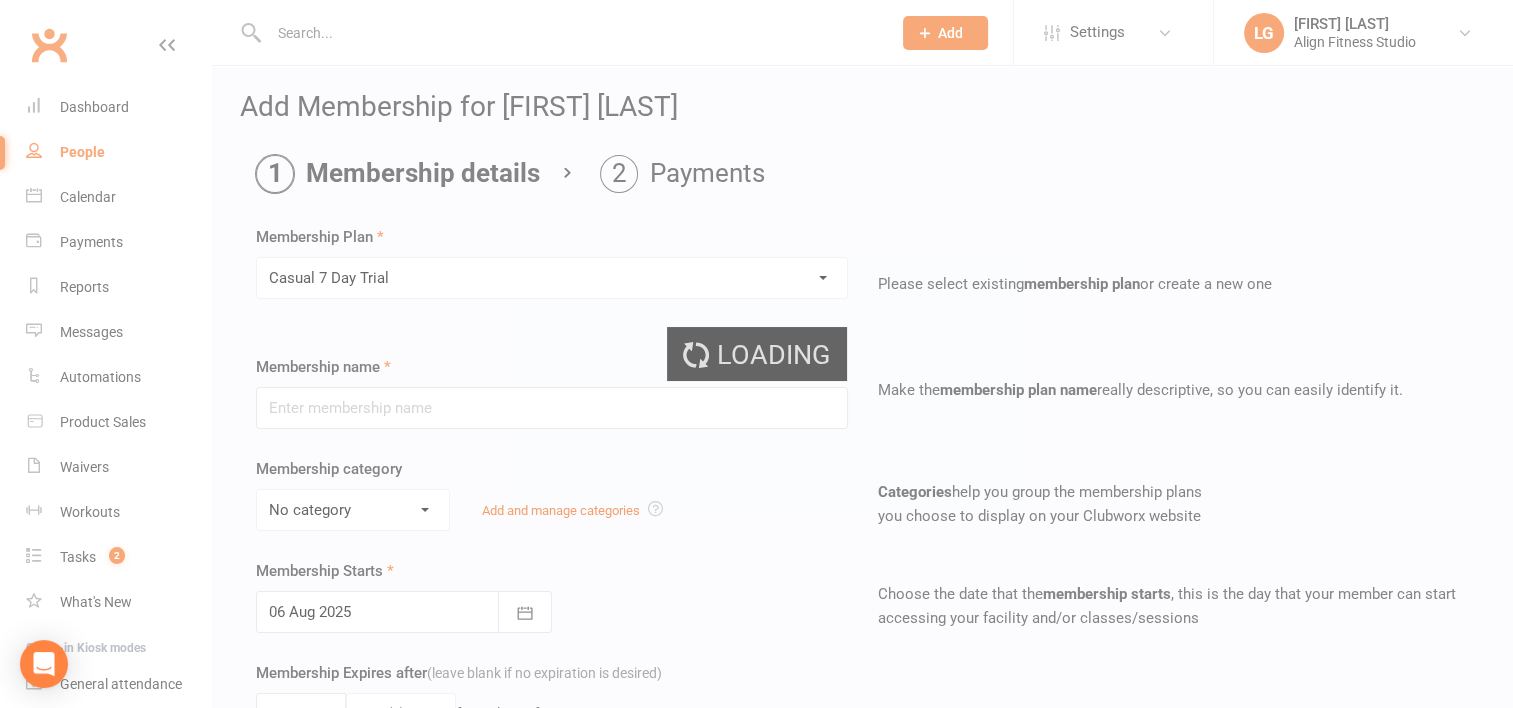 type on "Casual 7 Day Trial" 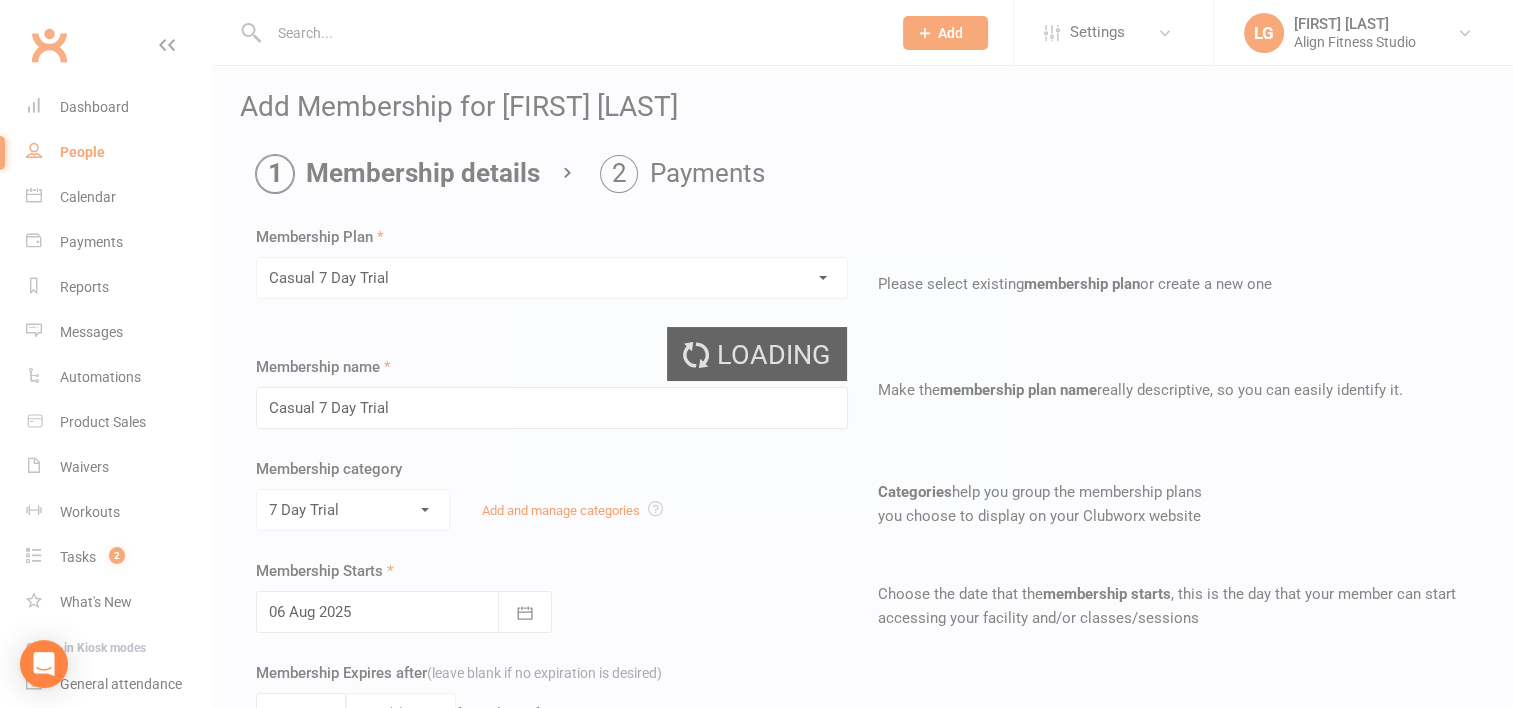 select on "0" 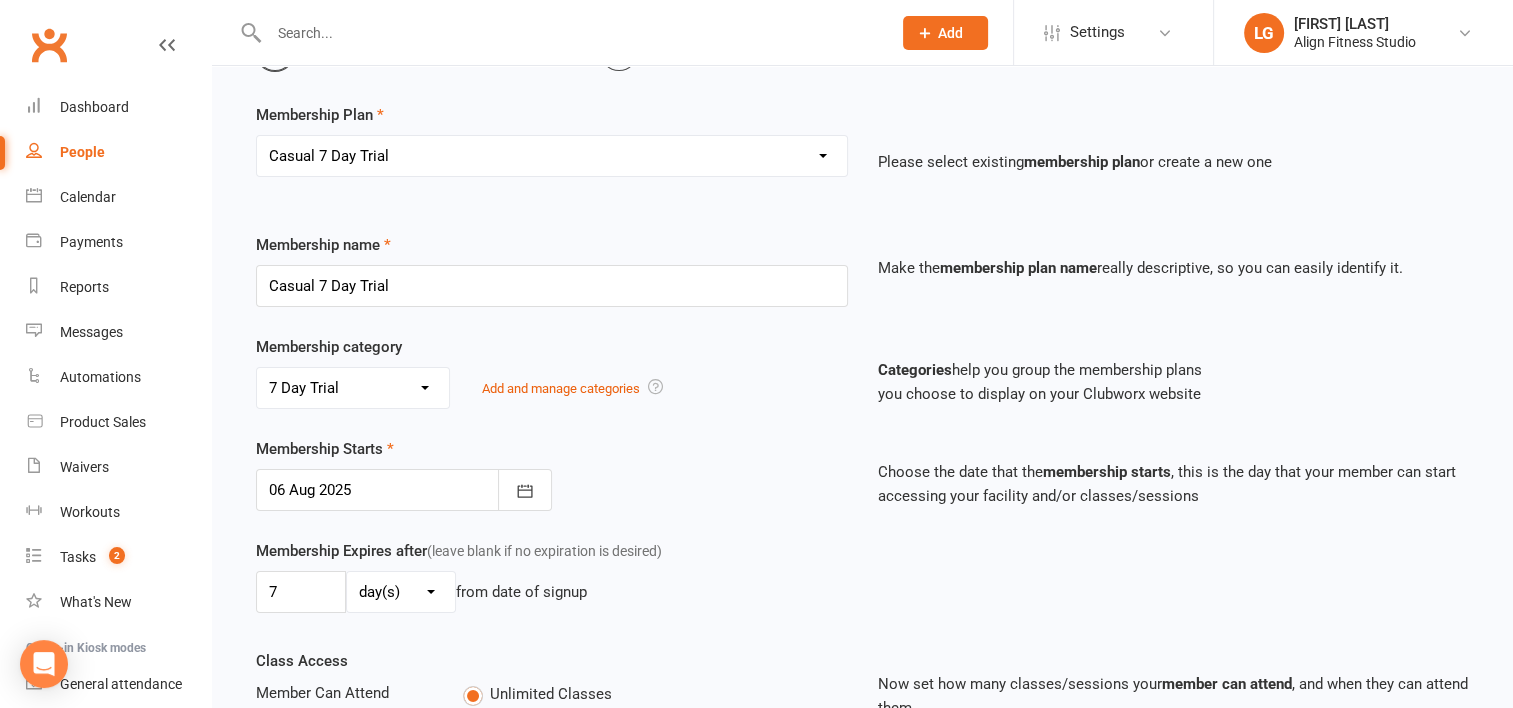 scroll, scrollTop: 202, scrollLeft: 0, axis: vertical 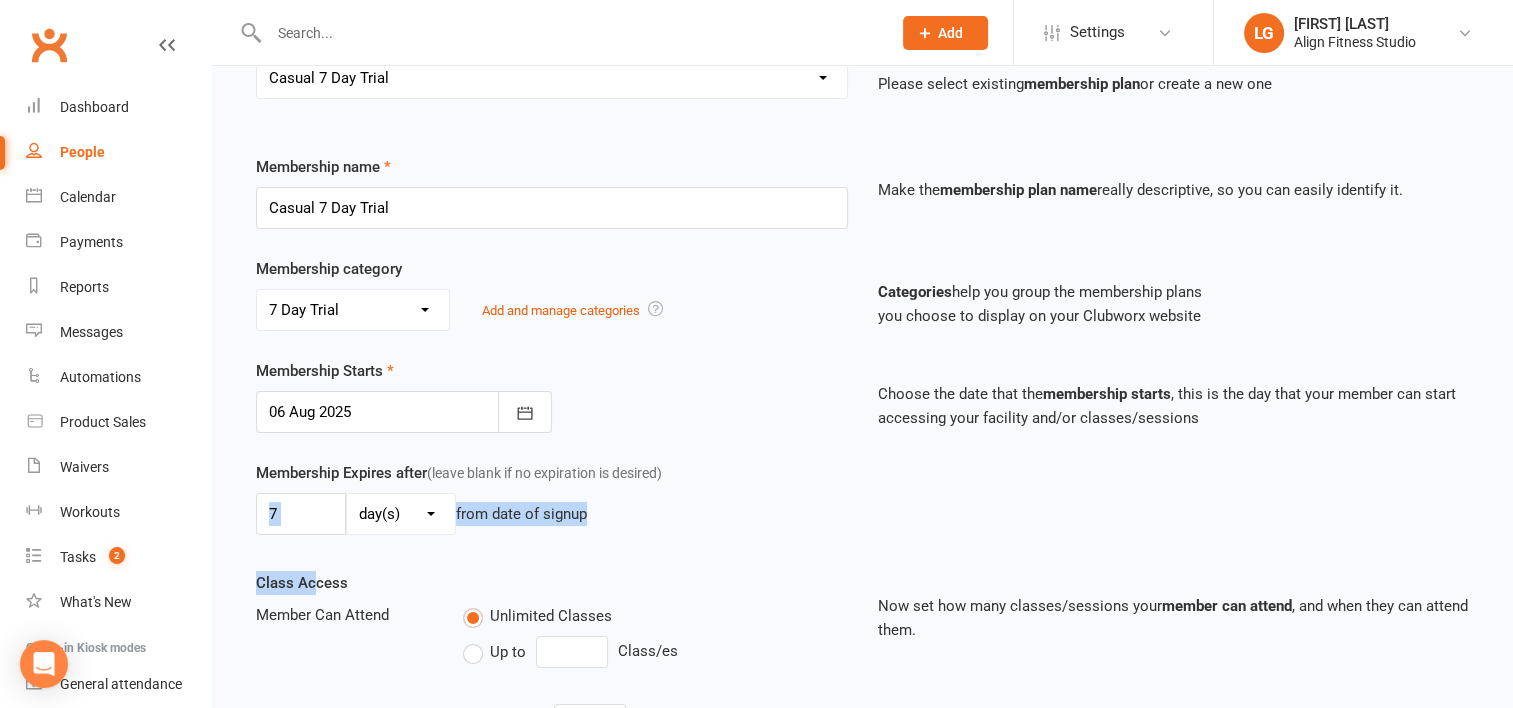 drag, startPoint x: 312, startPoint y: 588, endPoint x: 290, endPoint y: 507, distance: 83.9345 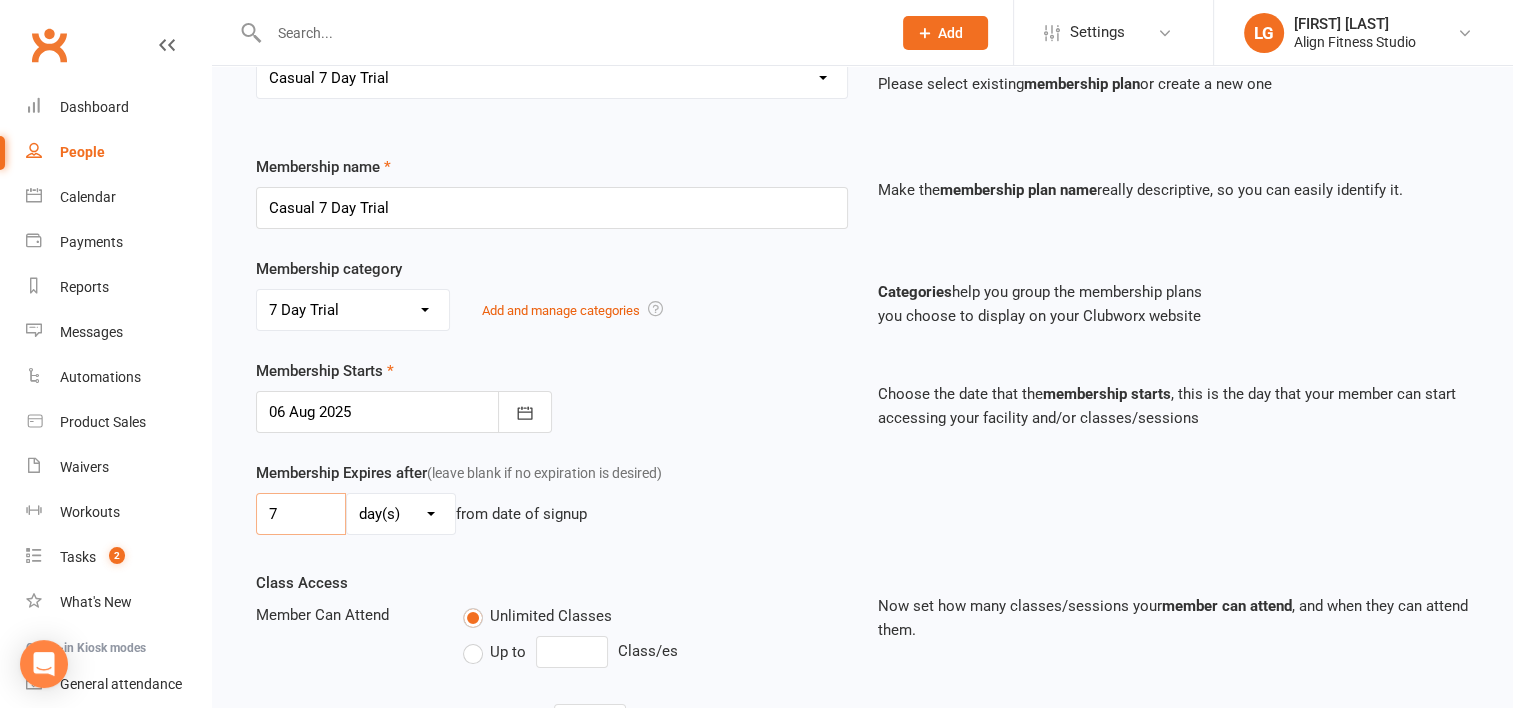 click on "7" at bounding box center (301, 514) 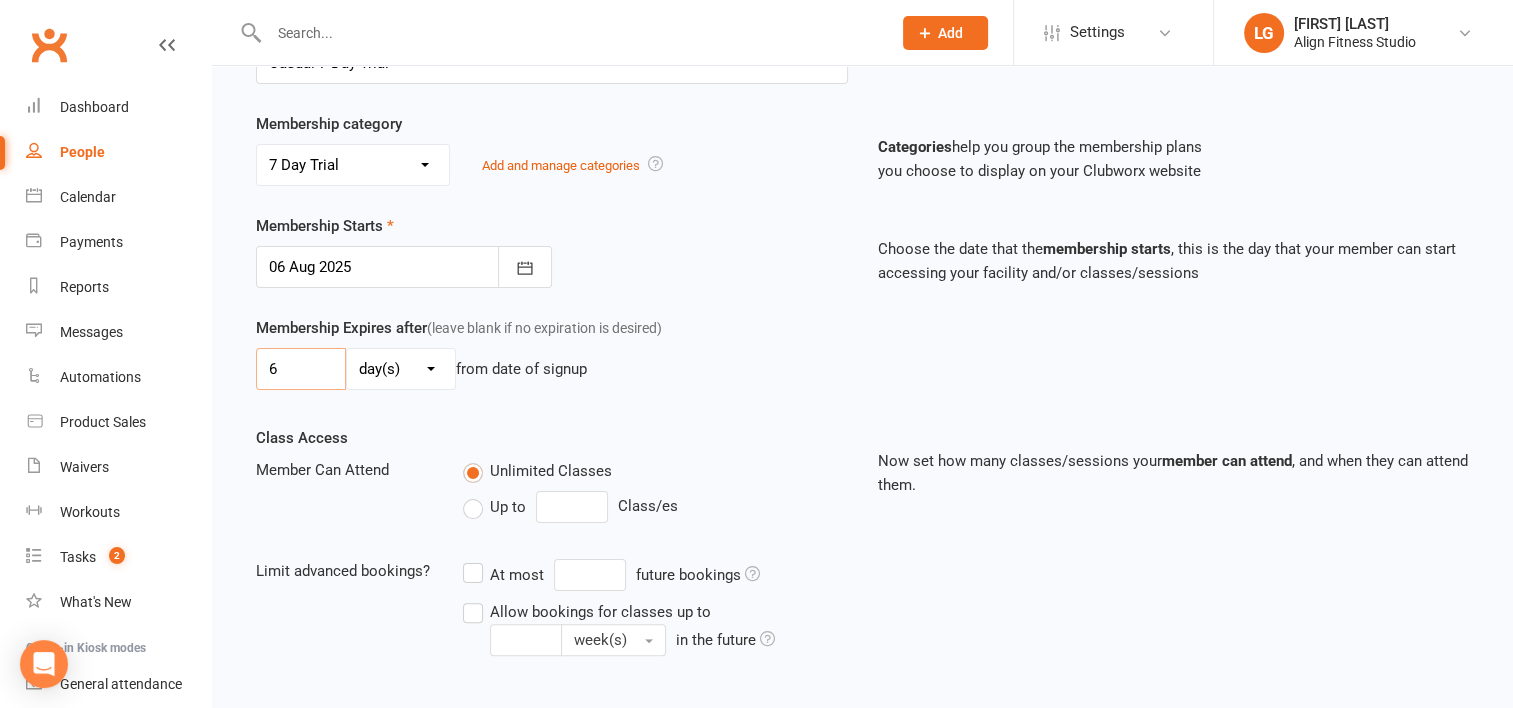 scroll, scrollTop: 323, scrollLeft: 0, axis: vertical 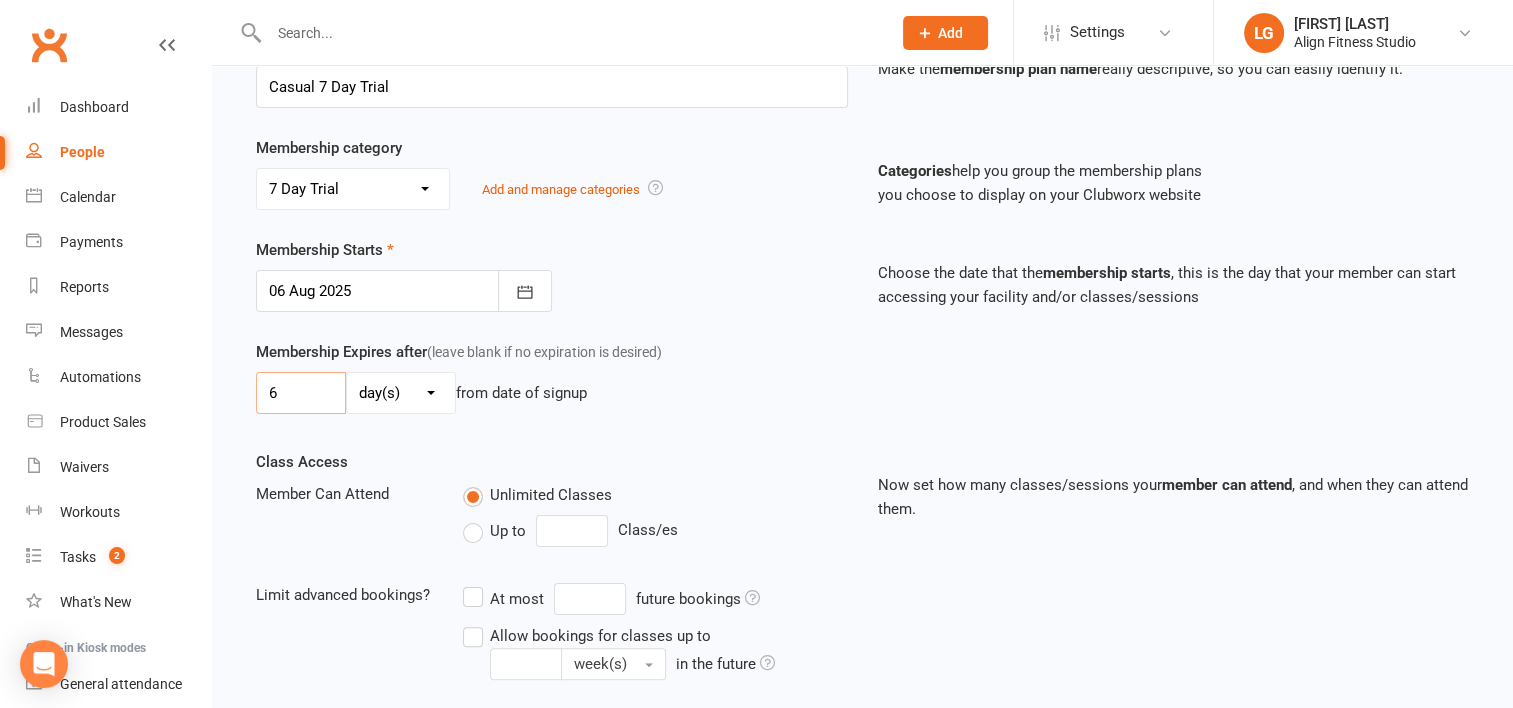 type on "6" 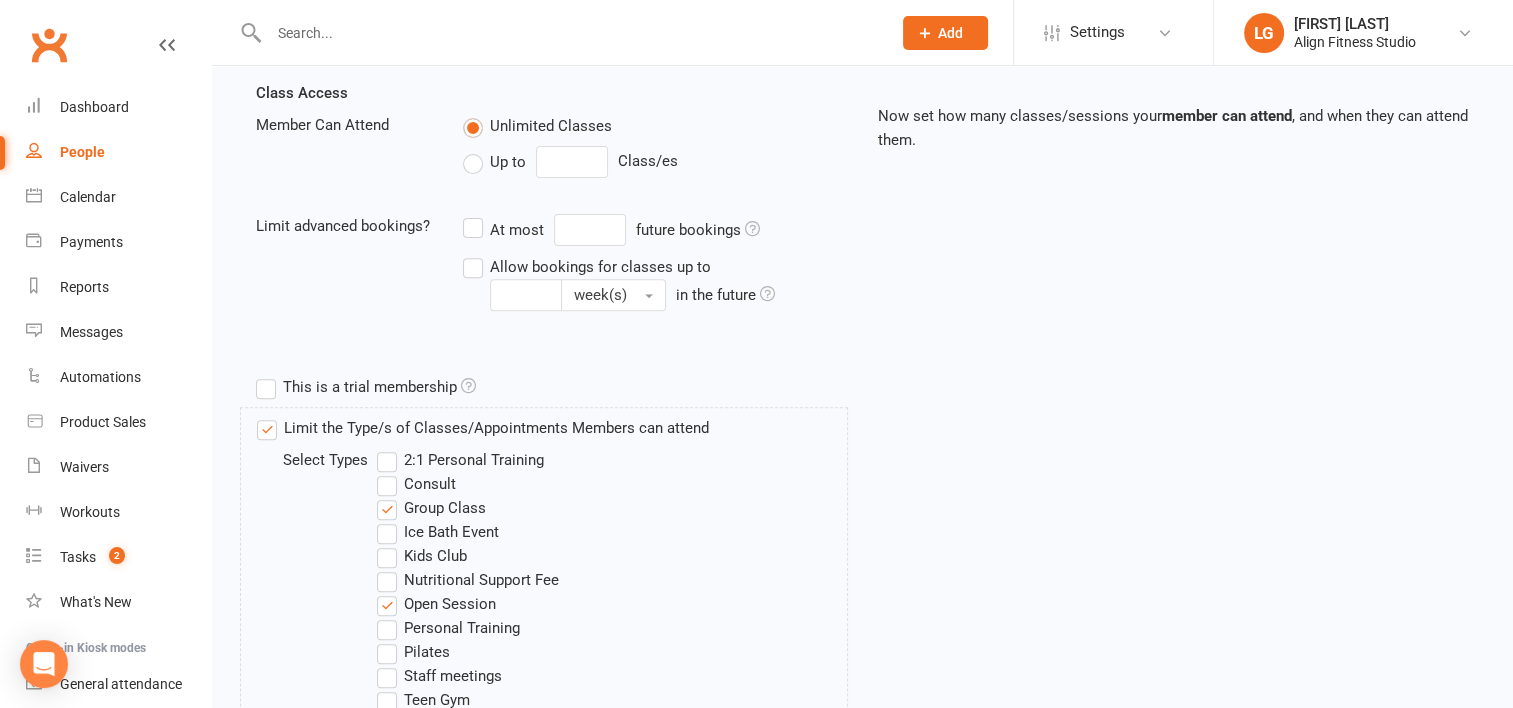 scroll, scrollTop: 985, scrollLeft: 0, axis: vertical 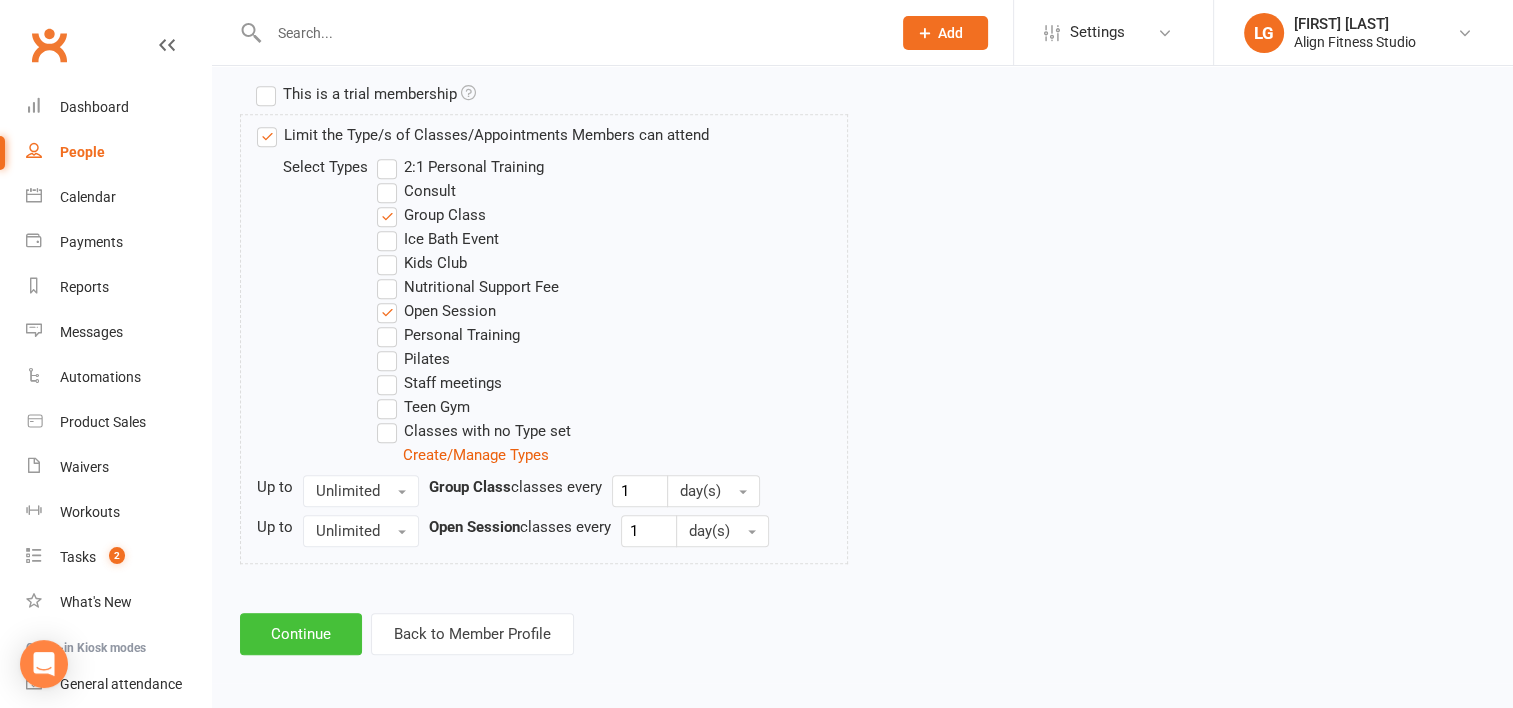 click on "Continue" at bounding box center (301, 634) 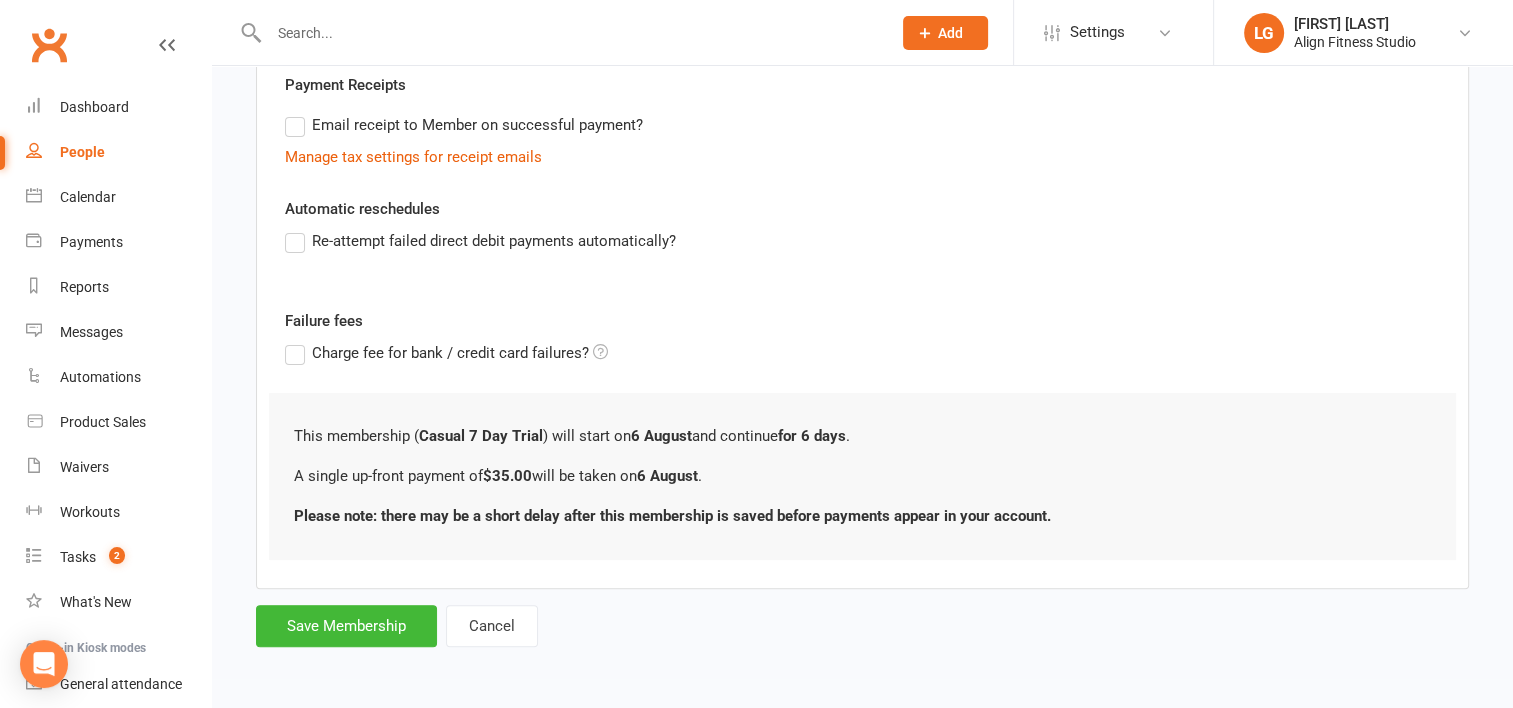 scroll, scrollTop: 0, scrollLeft: 0, axis: both 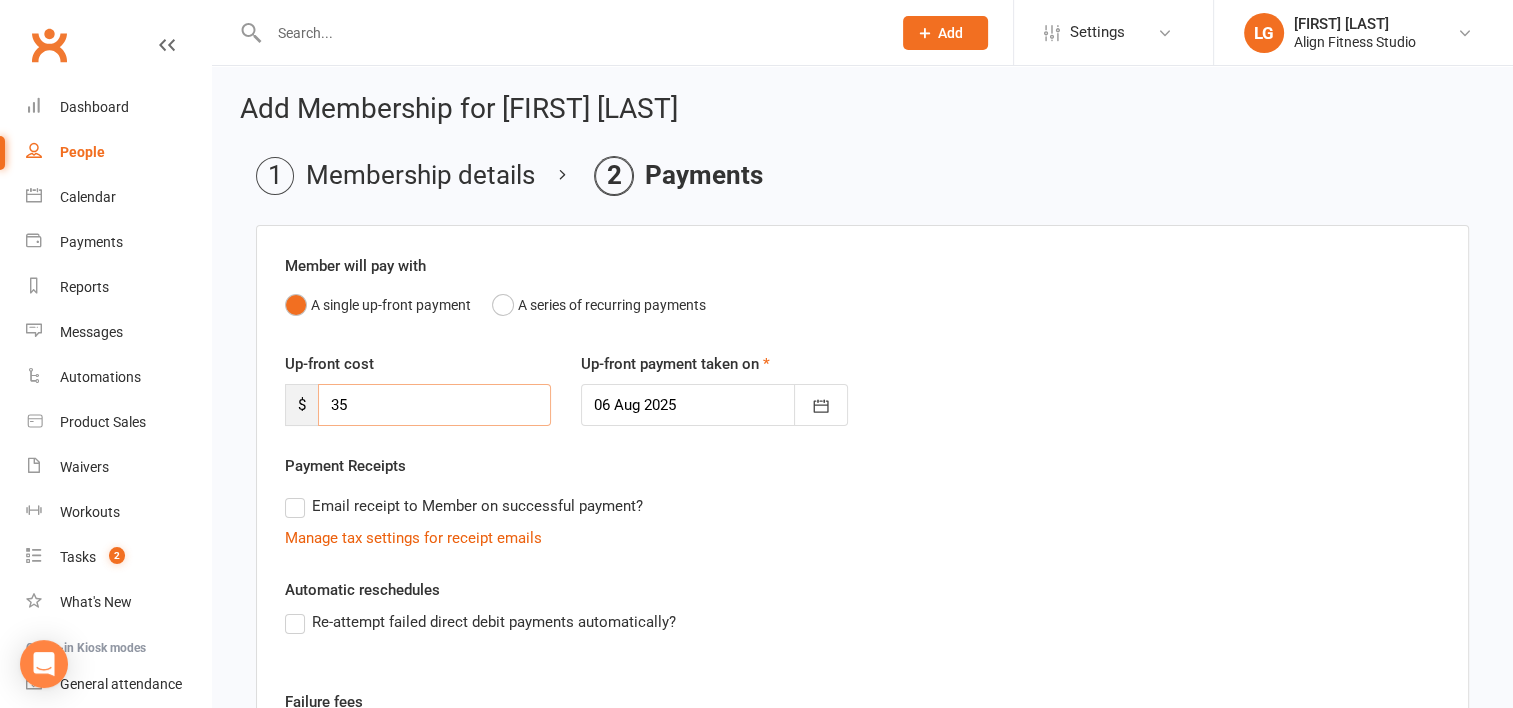 click on "35" at bounding box center (434, 405) 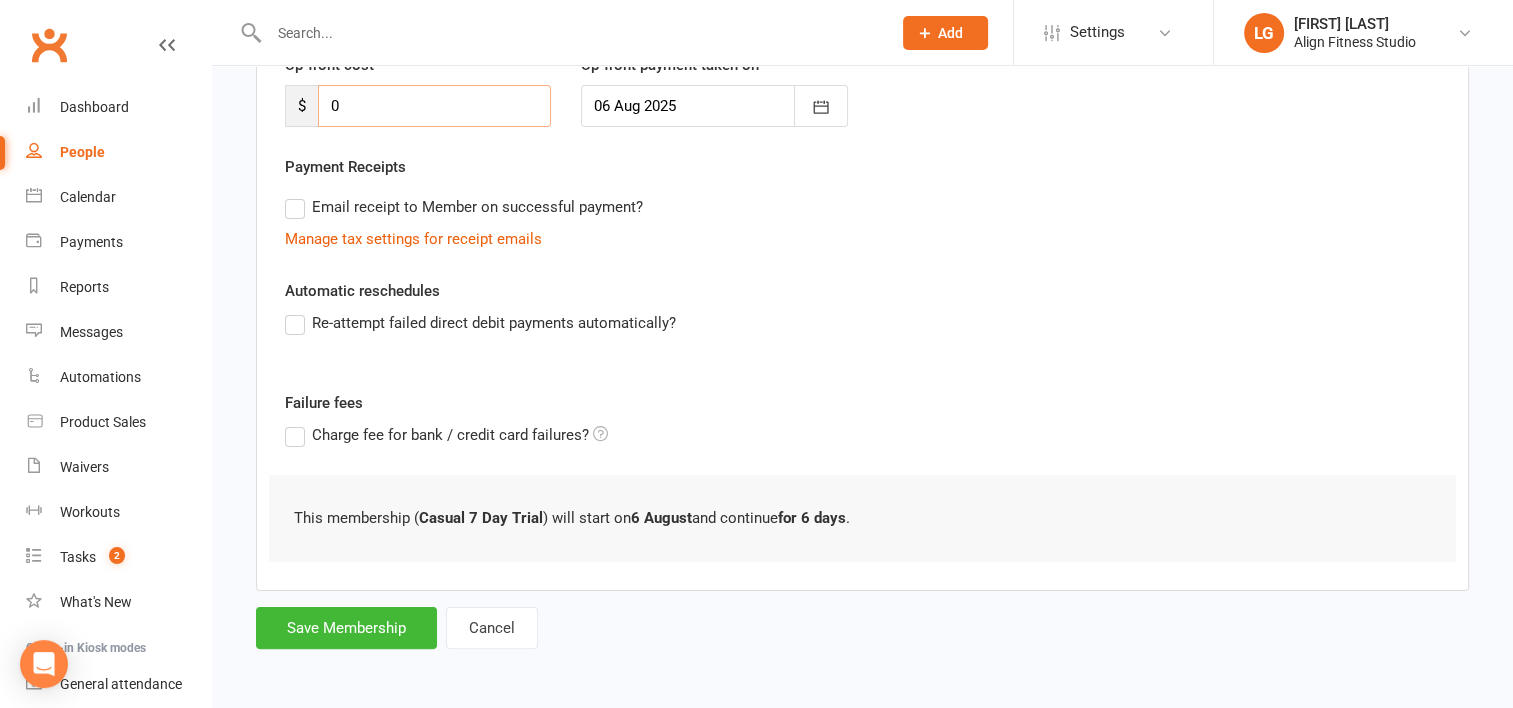 scroll, scrollTop: 300, scrollLeft: 0, axis: vertical 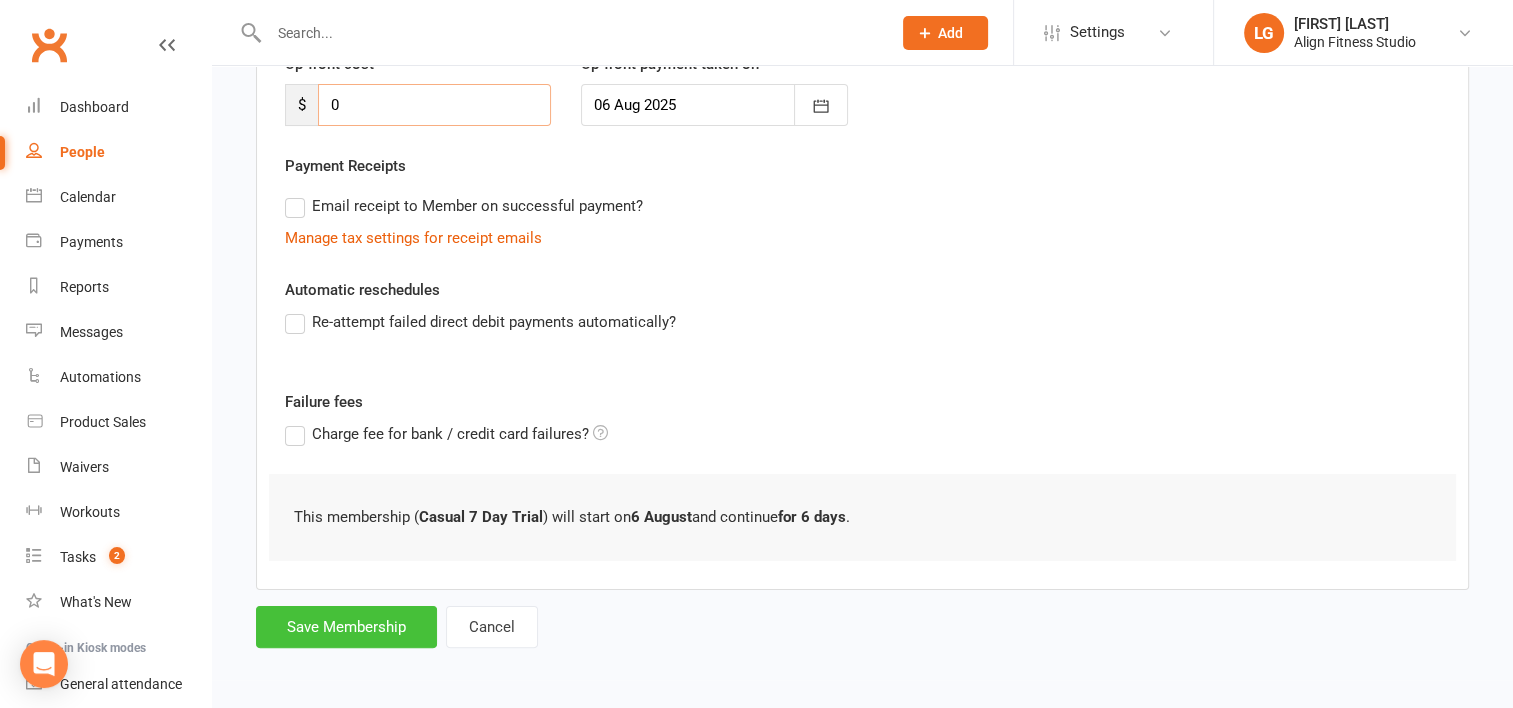 type on "0" 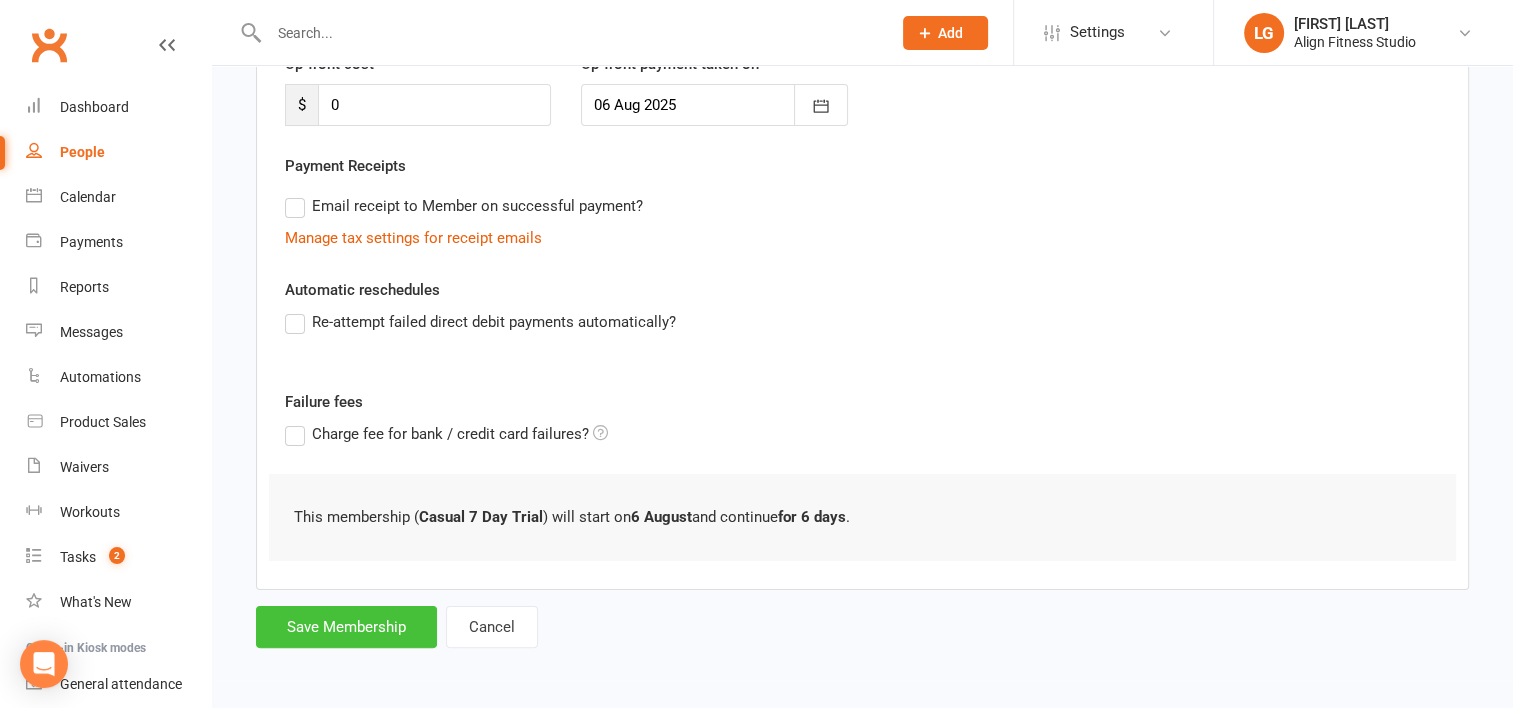 click on "Save Membership" at bounding box center [346, 627] 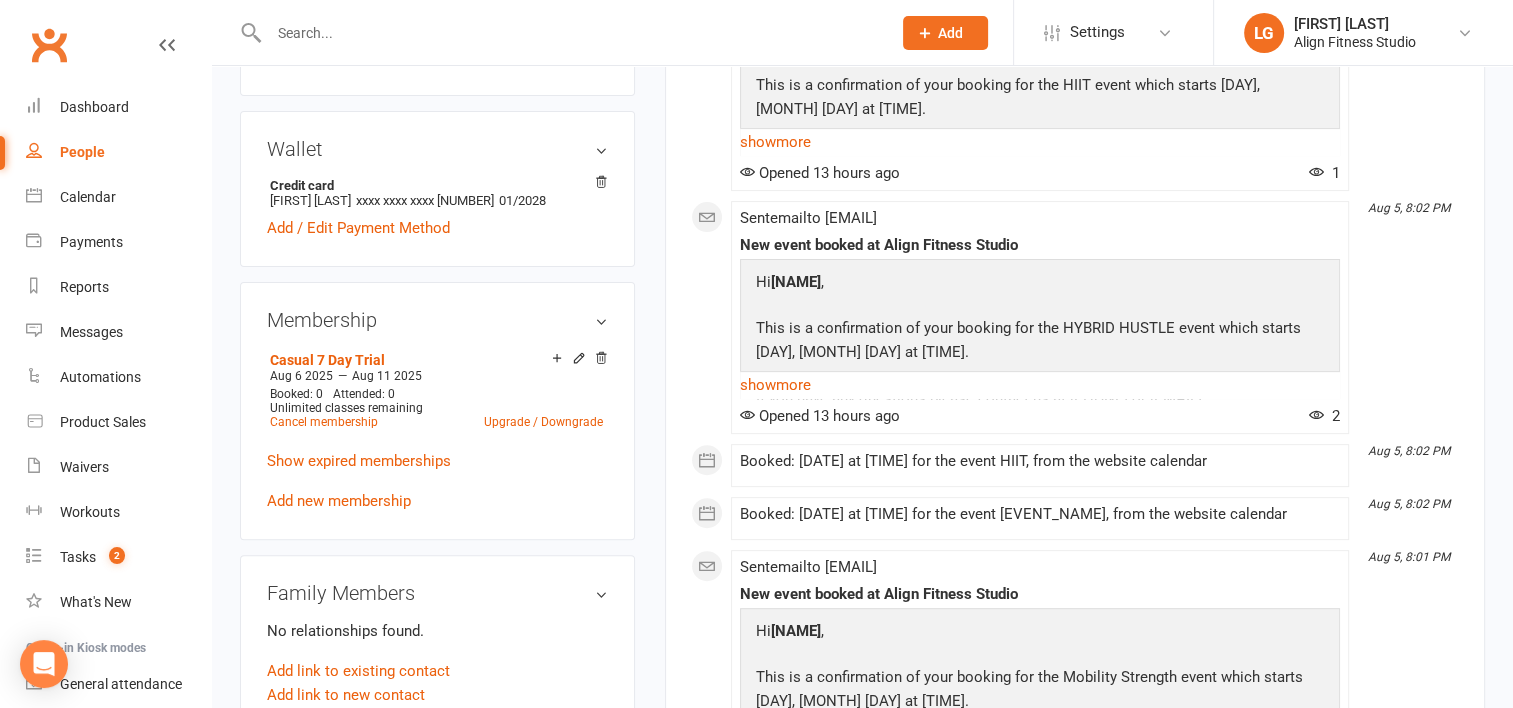 scroll, scrollTop: 582, scrollLeft: 0, axis: vertical 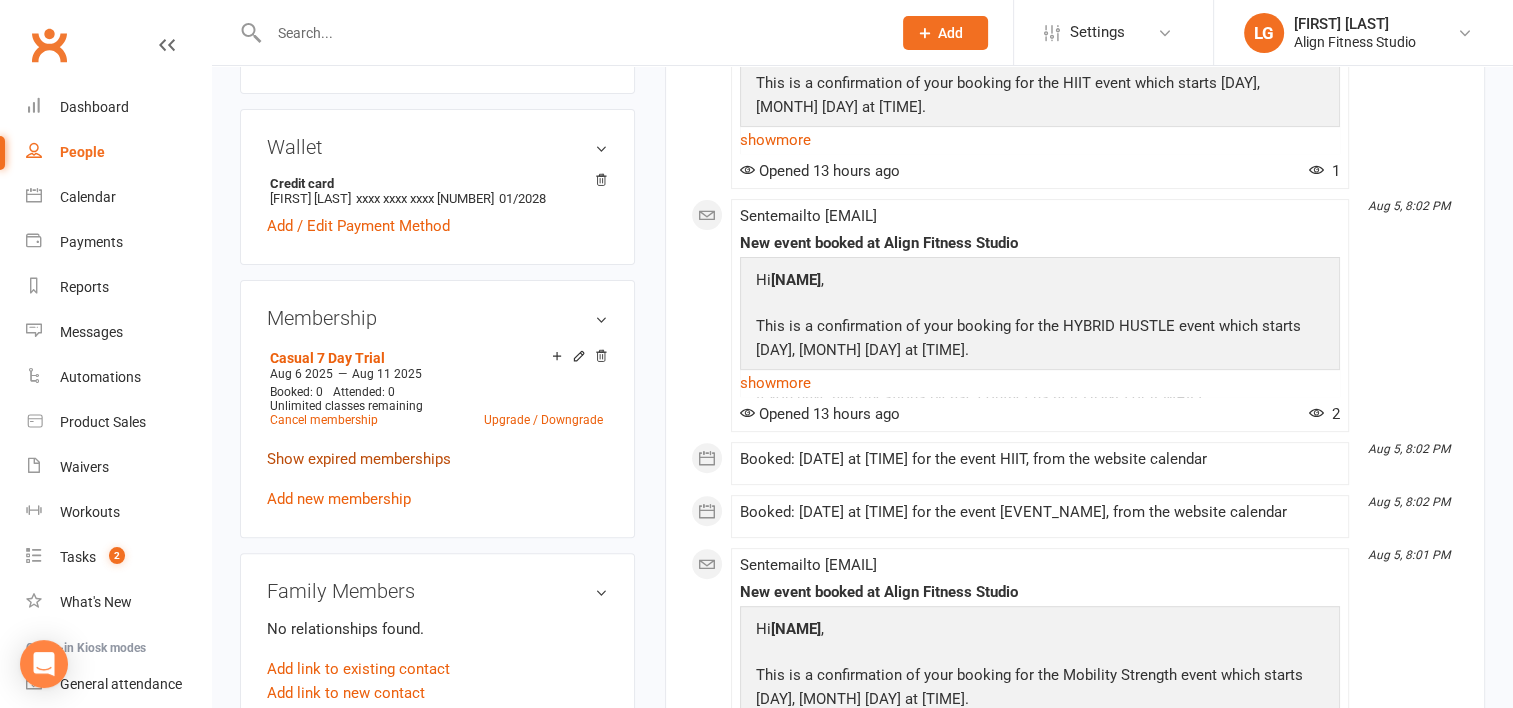 click on "Show expired memberships" at bounding box center (359, 459) 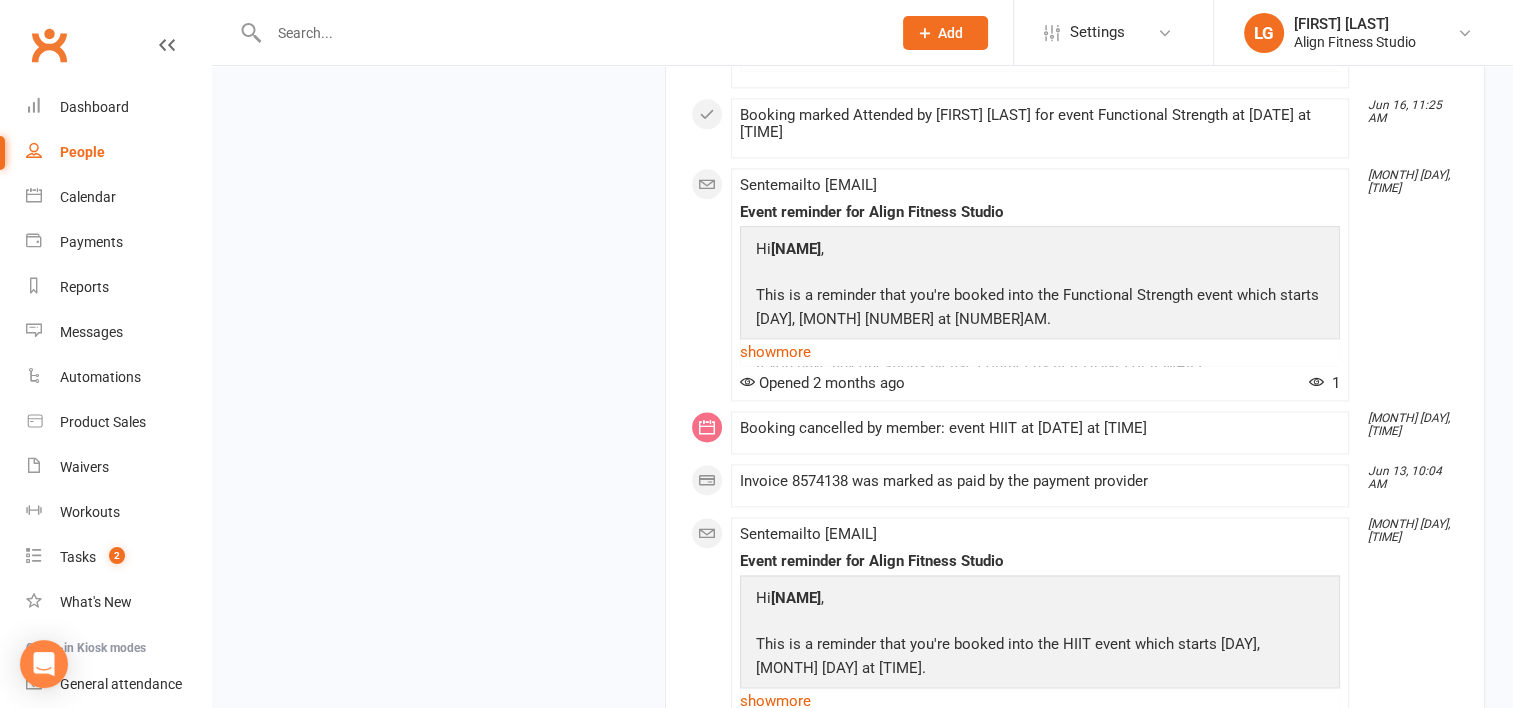 scroll, scrollTop: 2582, scrollLeft: 0, axis: vertical 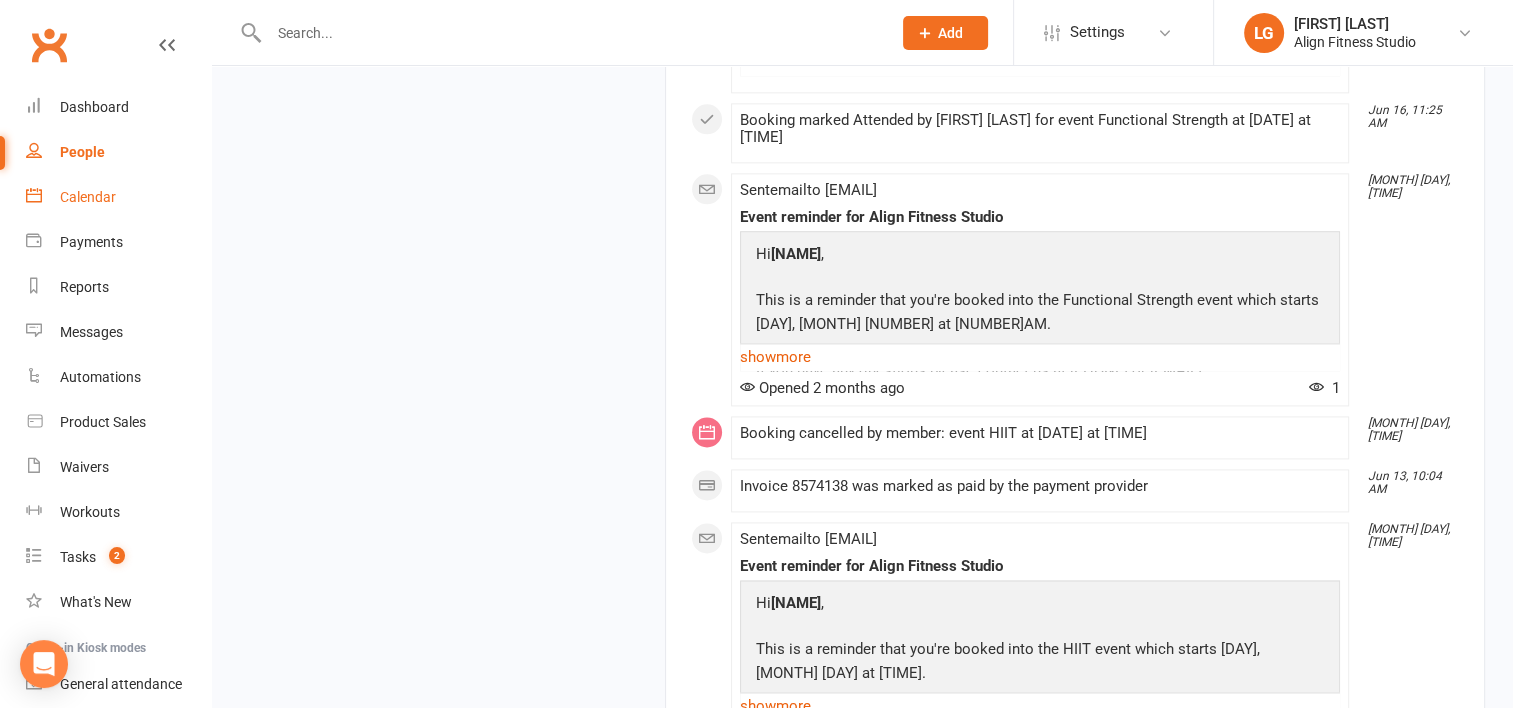 click on "Calendar" at bounding box center (88, 197) 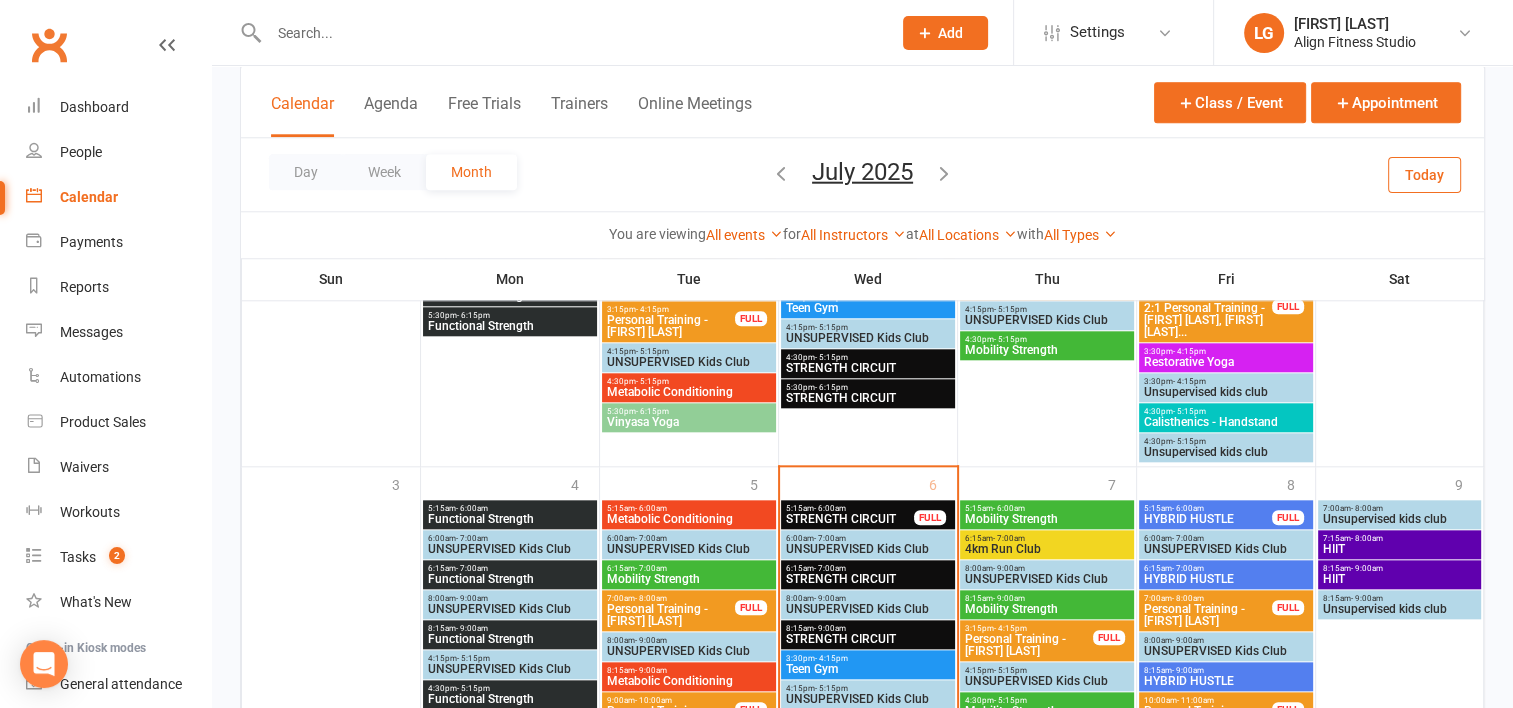 scroll, scrollTop: 2116, scrollLeft: 0, axis: vertical 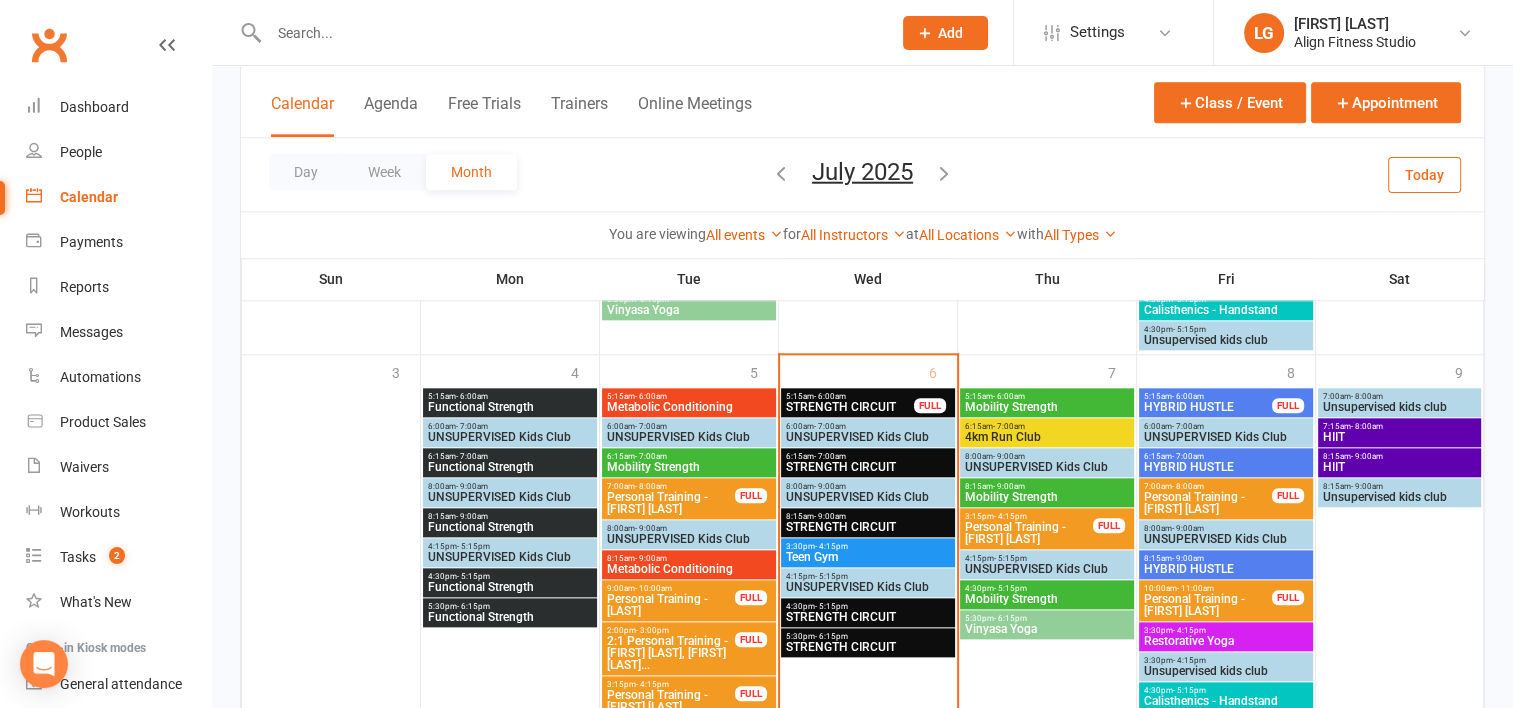 click on "STRENGTH CIRCUIT" at bounding box center (850, 407) 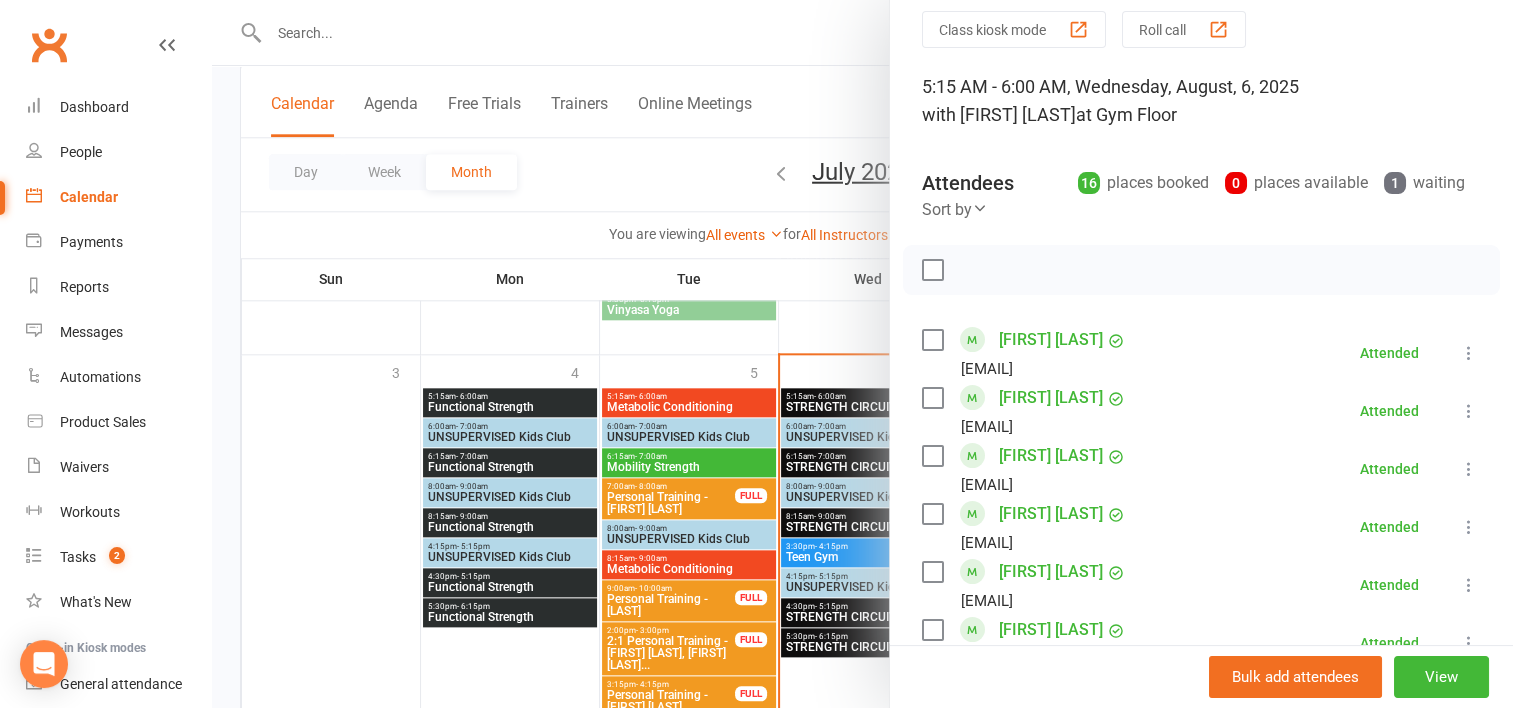 scroll, scrollTop: 0, scrollLeft: 0, axis: both 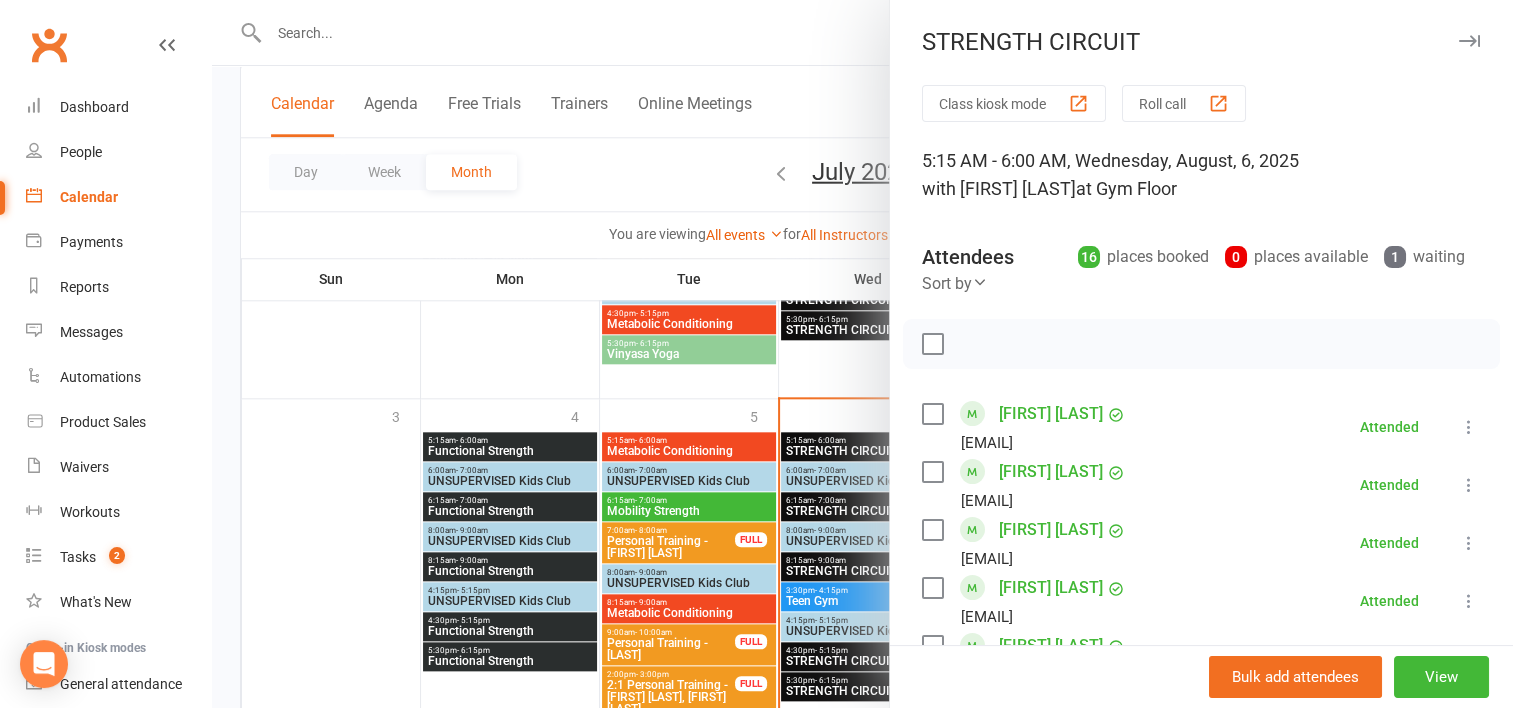 click at bounding box center (862, 354) 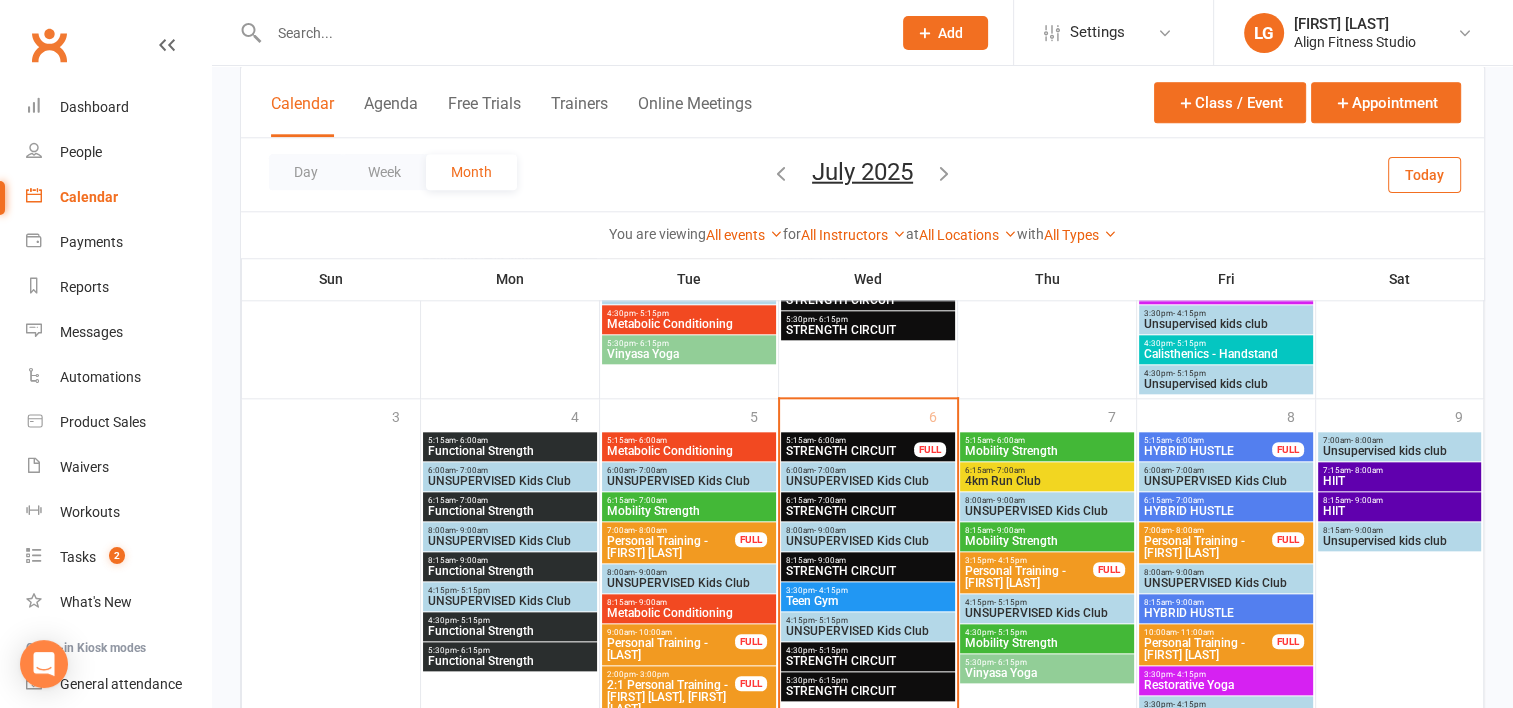 click on "STRENGTH CIRCUIT" at bounding box center (868, 511) 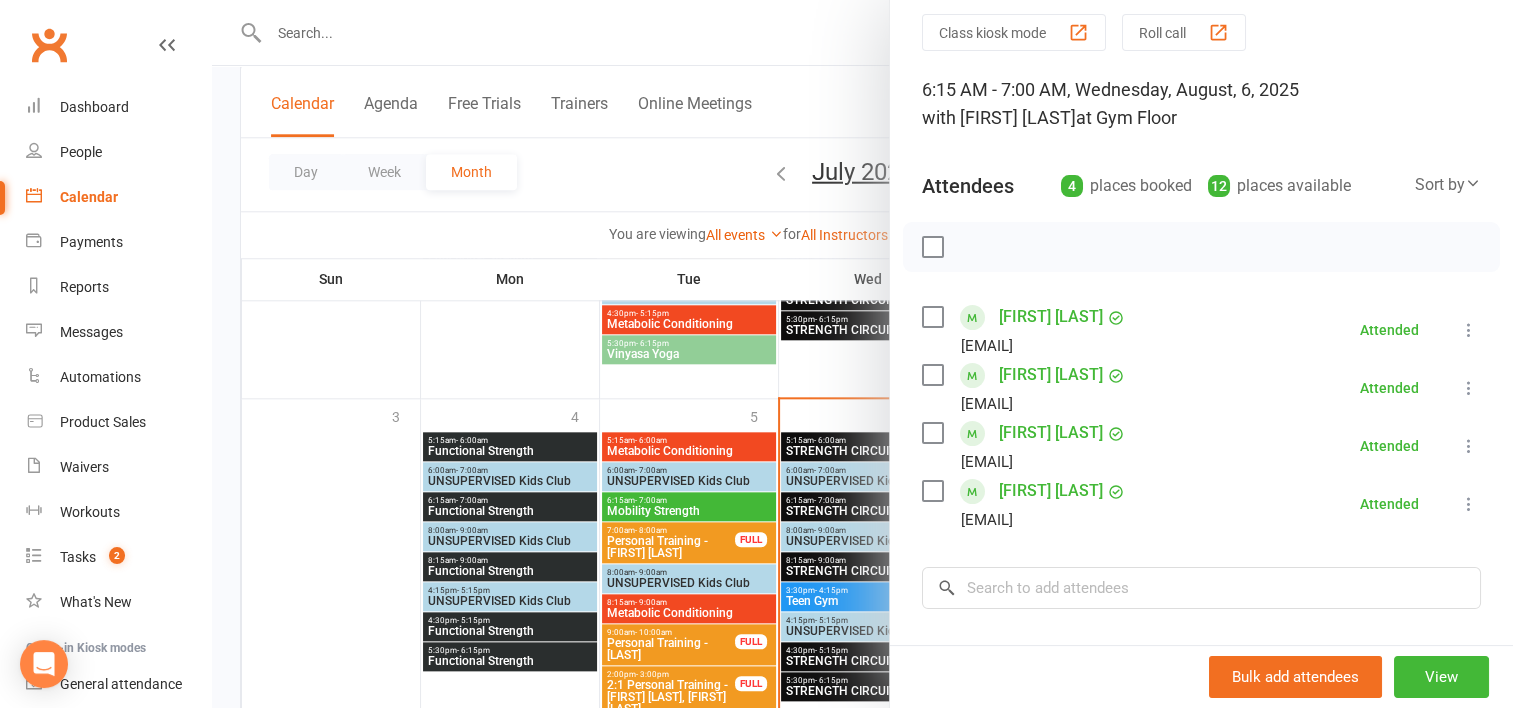 scroll, scrollTop: 72, scrollLeft: 0, axis: vertical 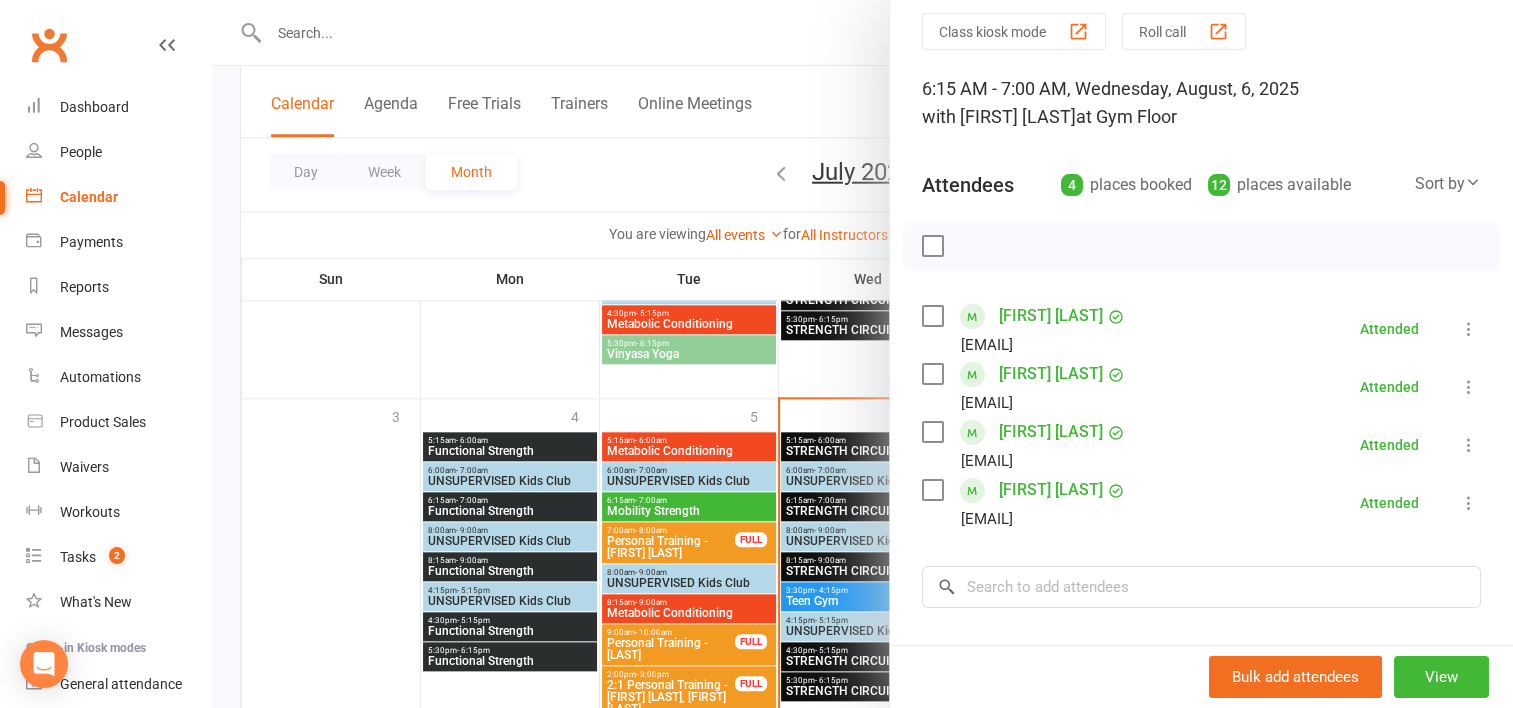 click at bounding box center [862, 354] 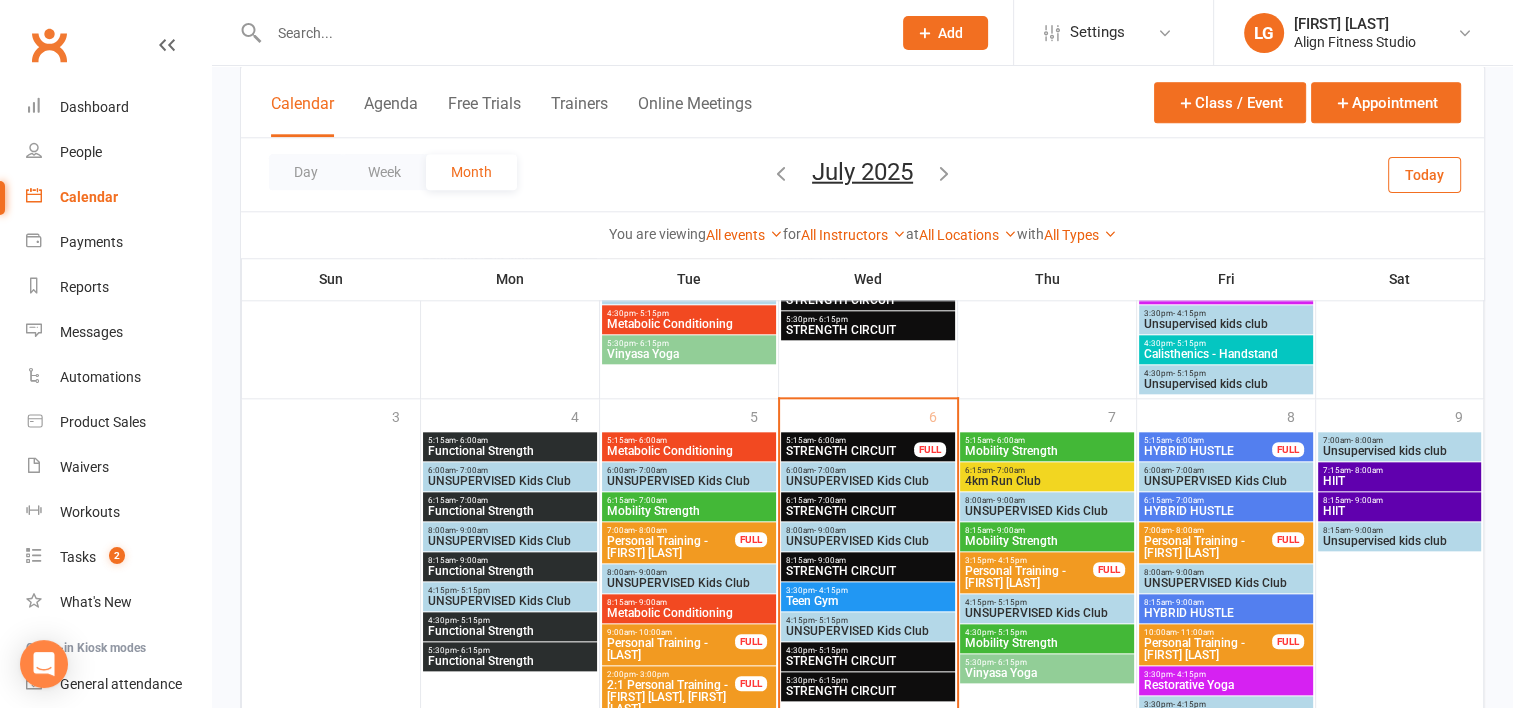 click on "STRENGTH CIRCUIT" at bounding box center [868, 571] 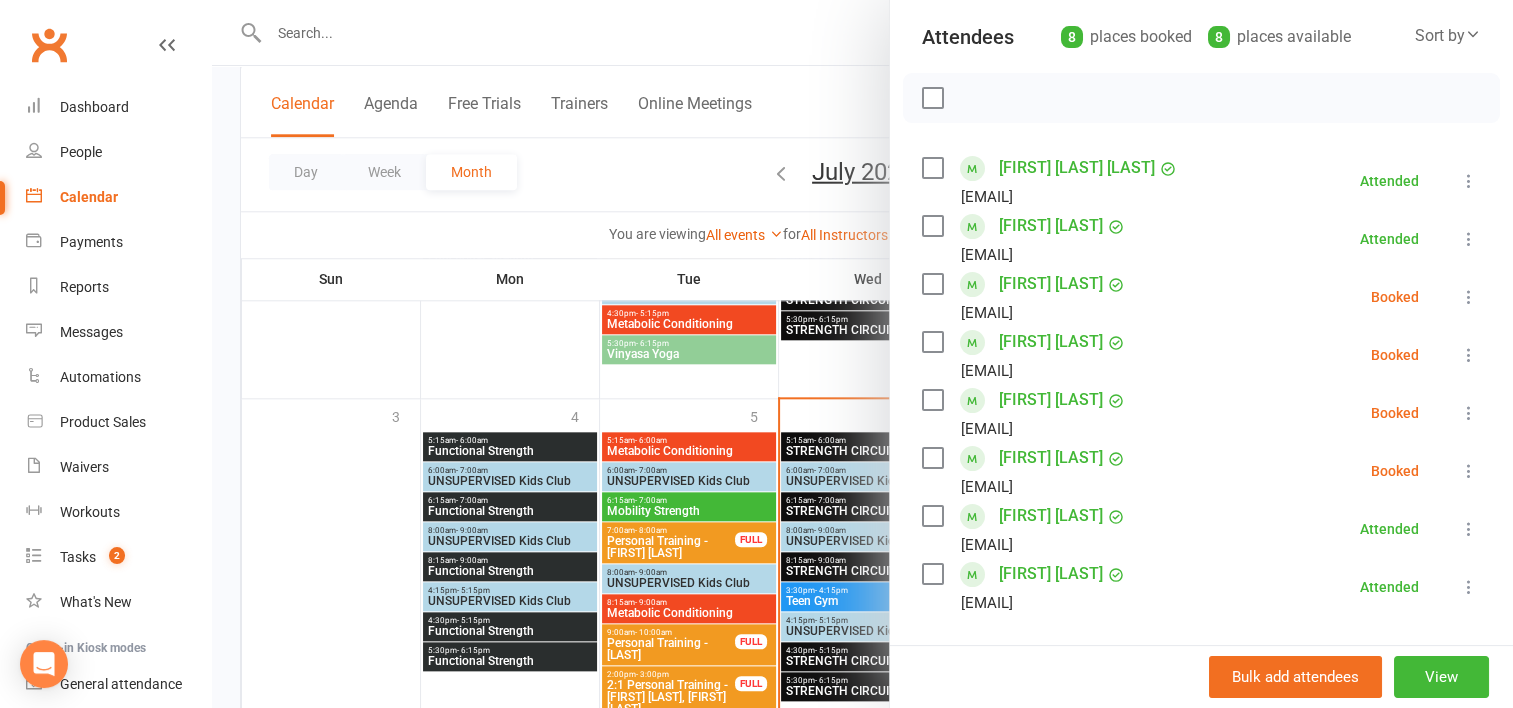scroll, scrollTop: 222, scrollLeft: 0, axis: vertical 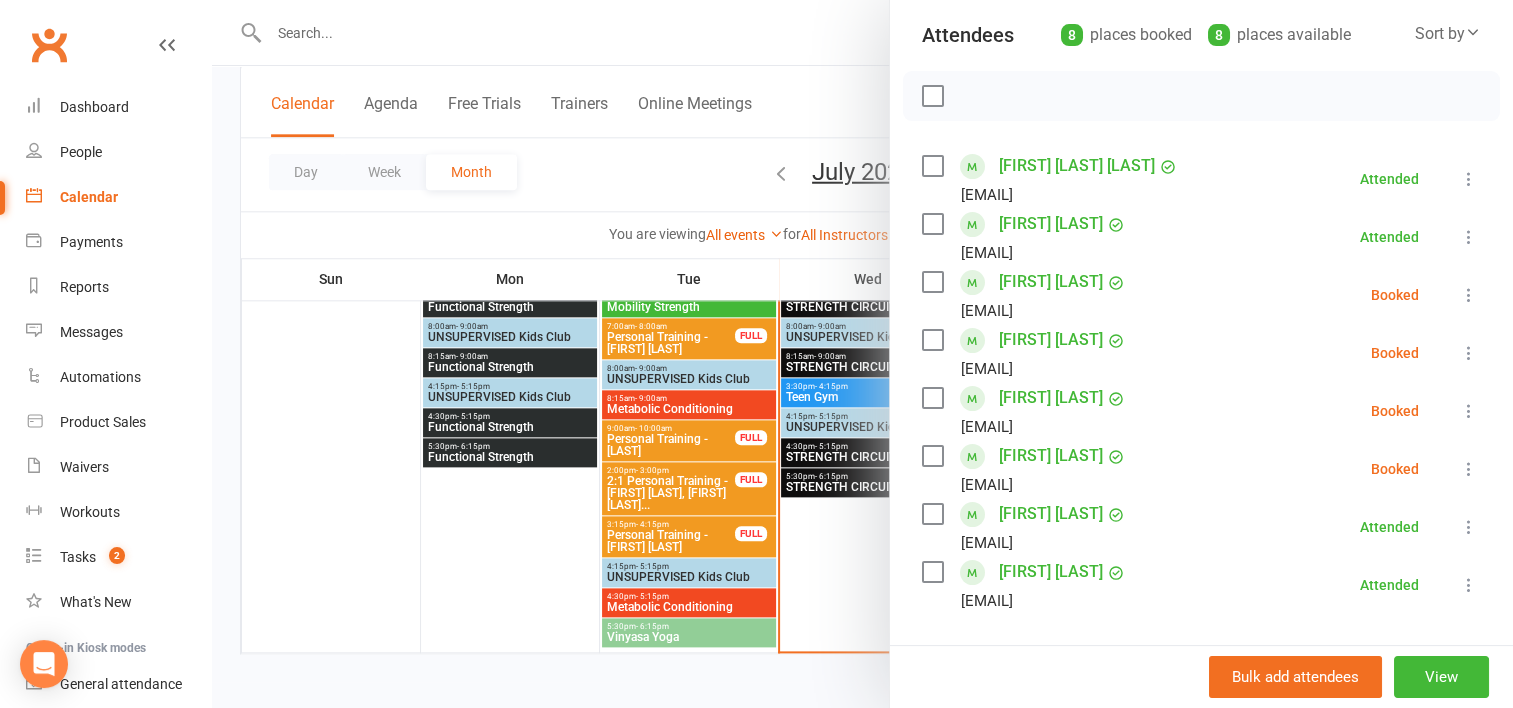 click at bounding box center [862, 354] 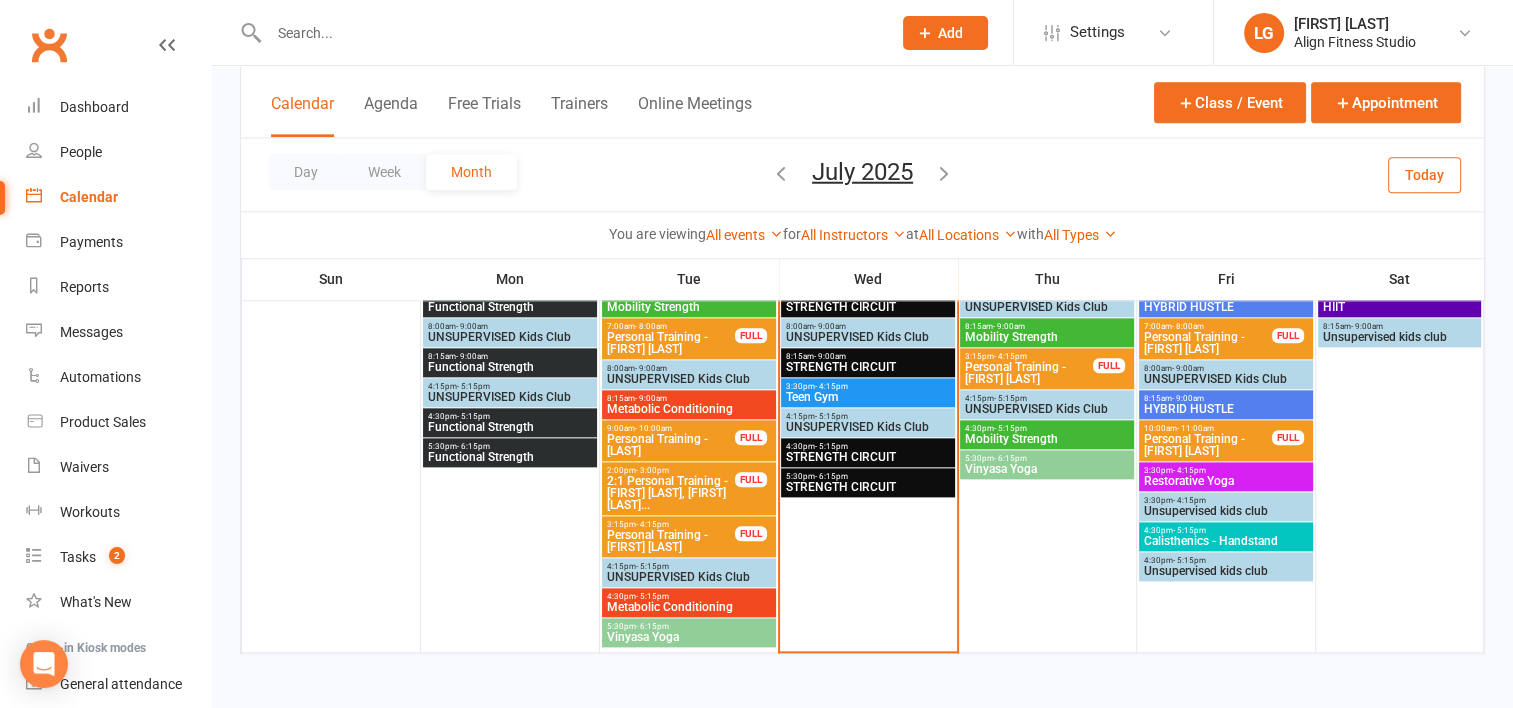 click on "4:30pm  - 5:15pm" at bounding box center [689, 596] 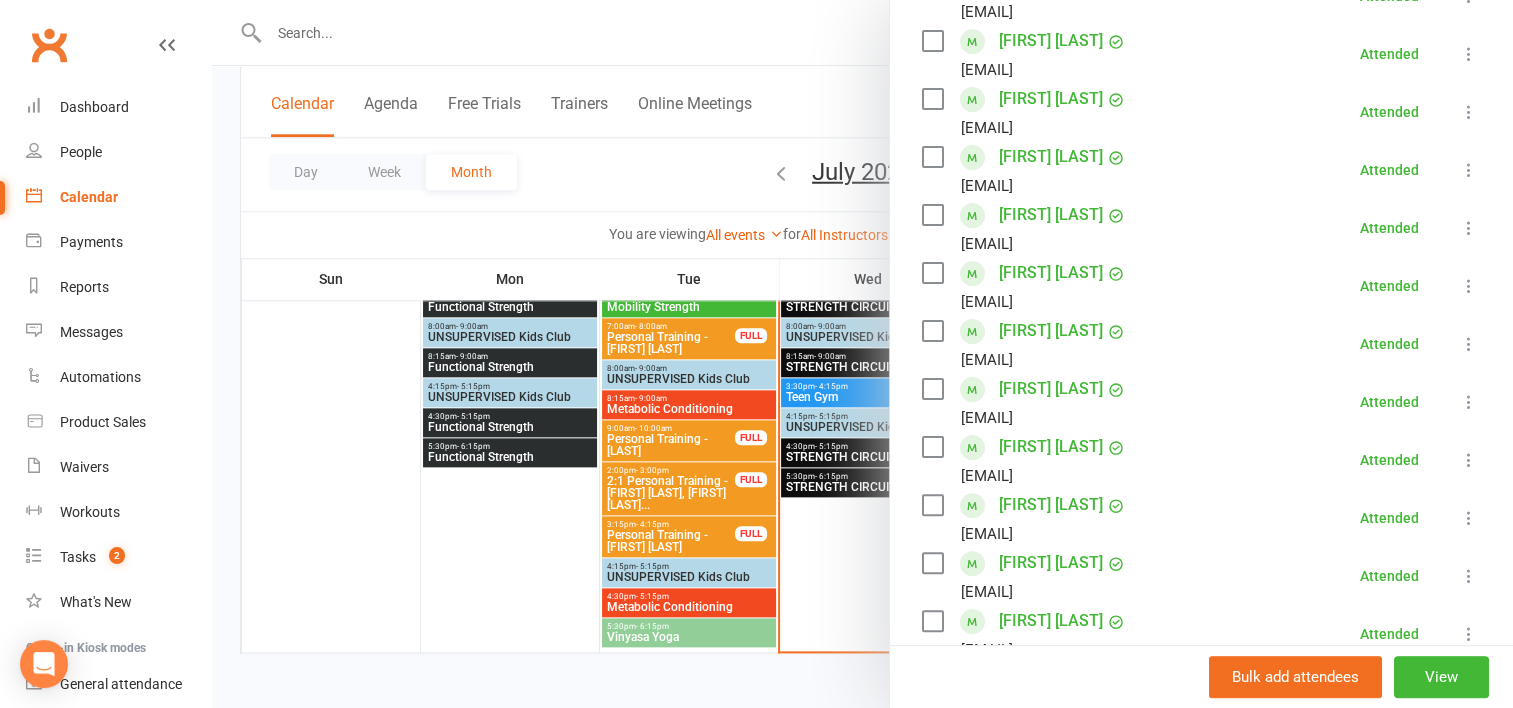 scroll, scrollTop: 796, scrollLeft: 0, axis: vertical 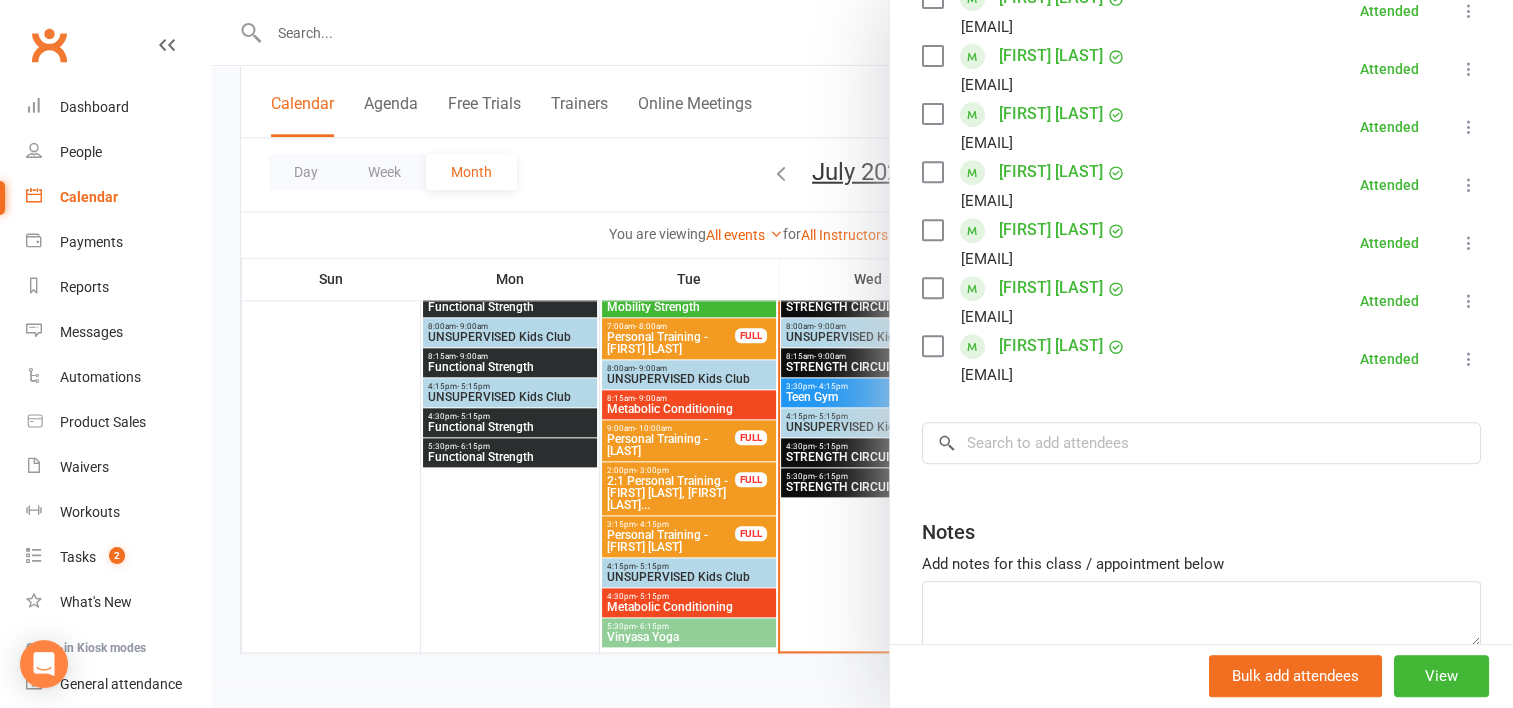 click at bounding box center [862, 354] 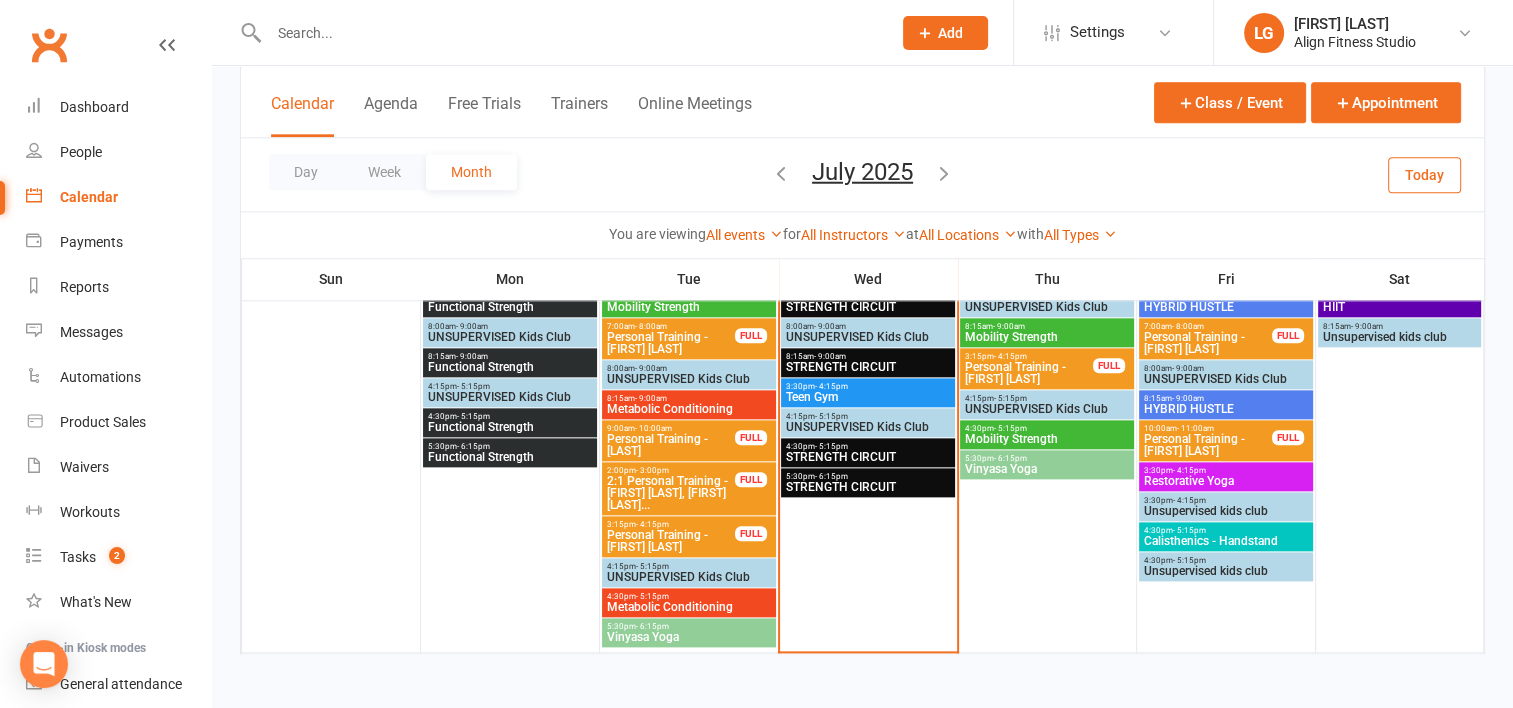 click on "STRENGTH CIRCUIT" at bounding box center (868, 457) 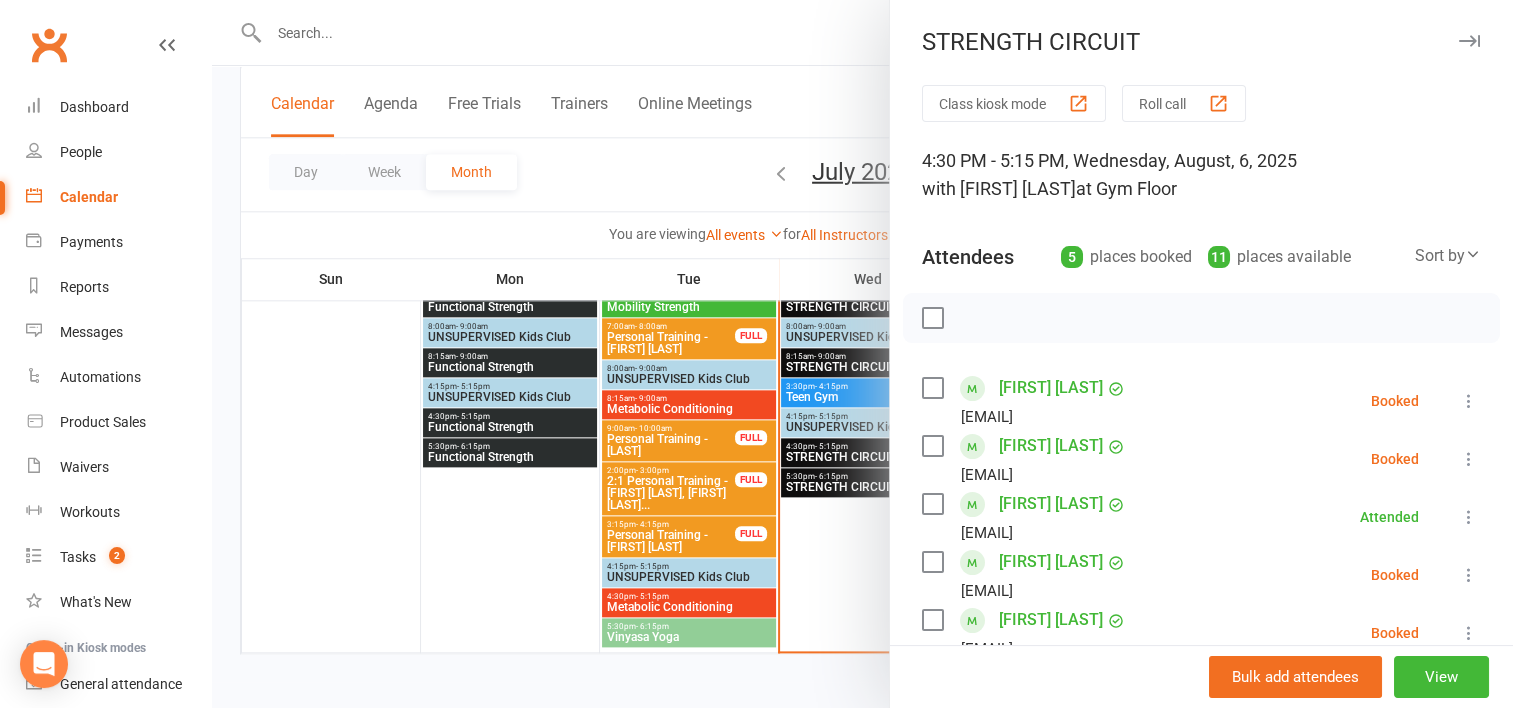 scroll, scrollTop: 128, scrollLeft: 0, axis: vertical 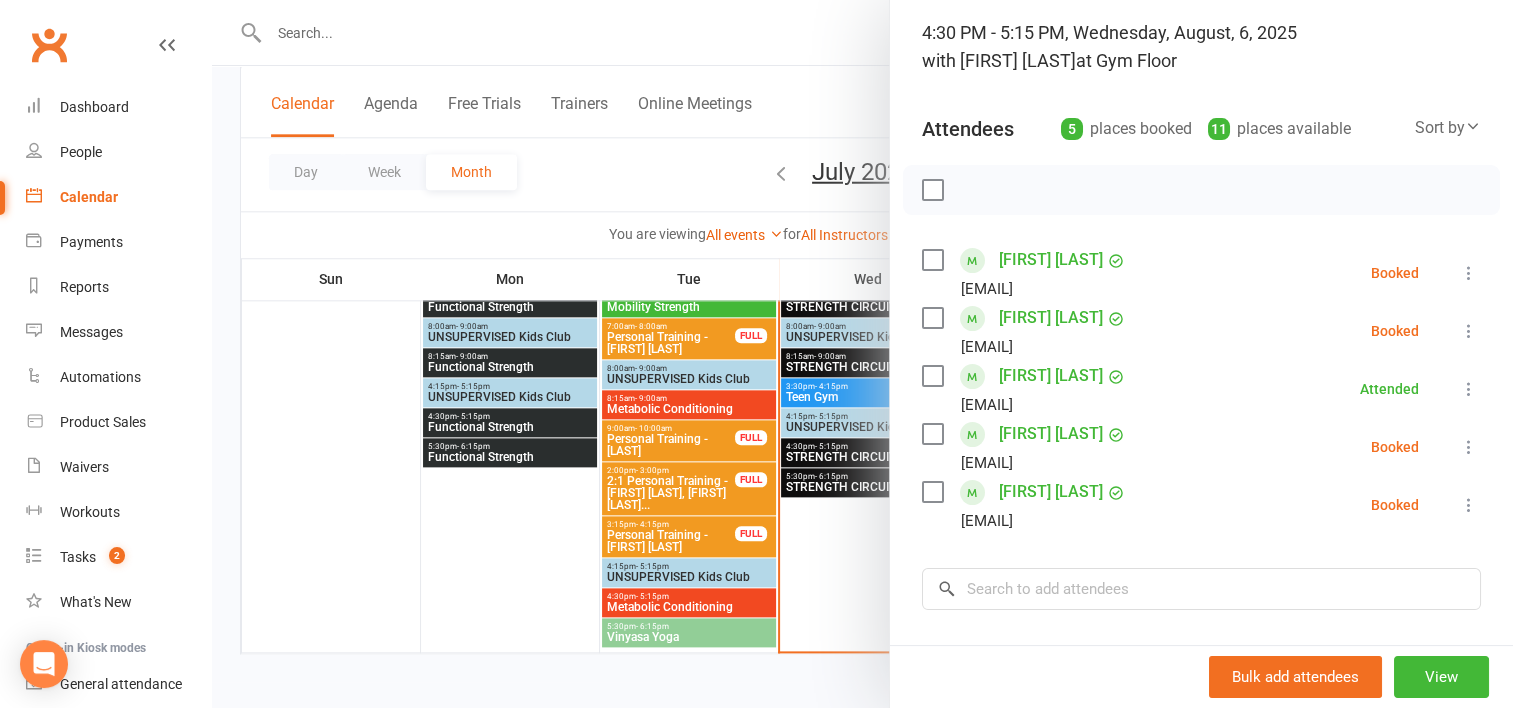 click at bounding box center [862, 354] 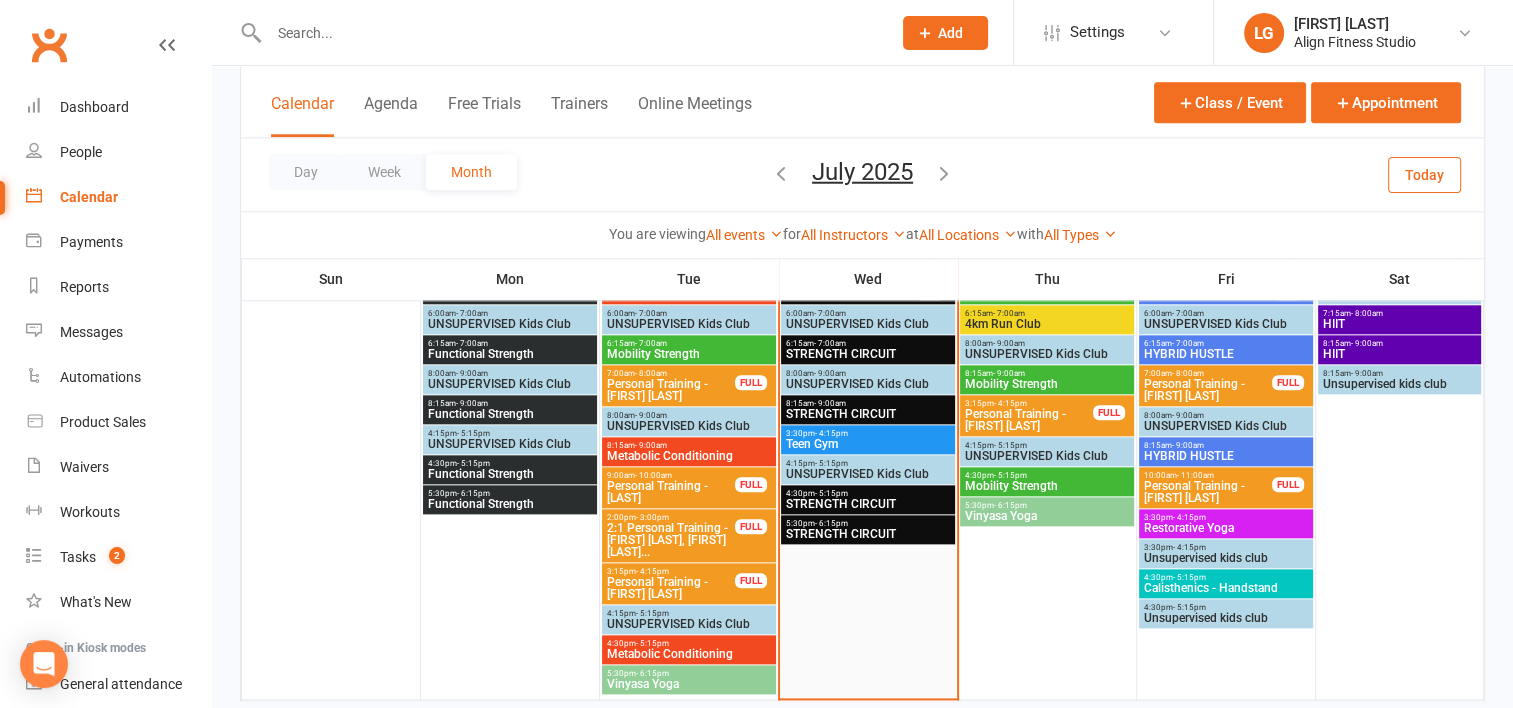 scroll, scrollTop: 2232, scrollLeft: 0, axis: vertical 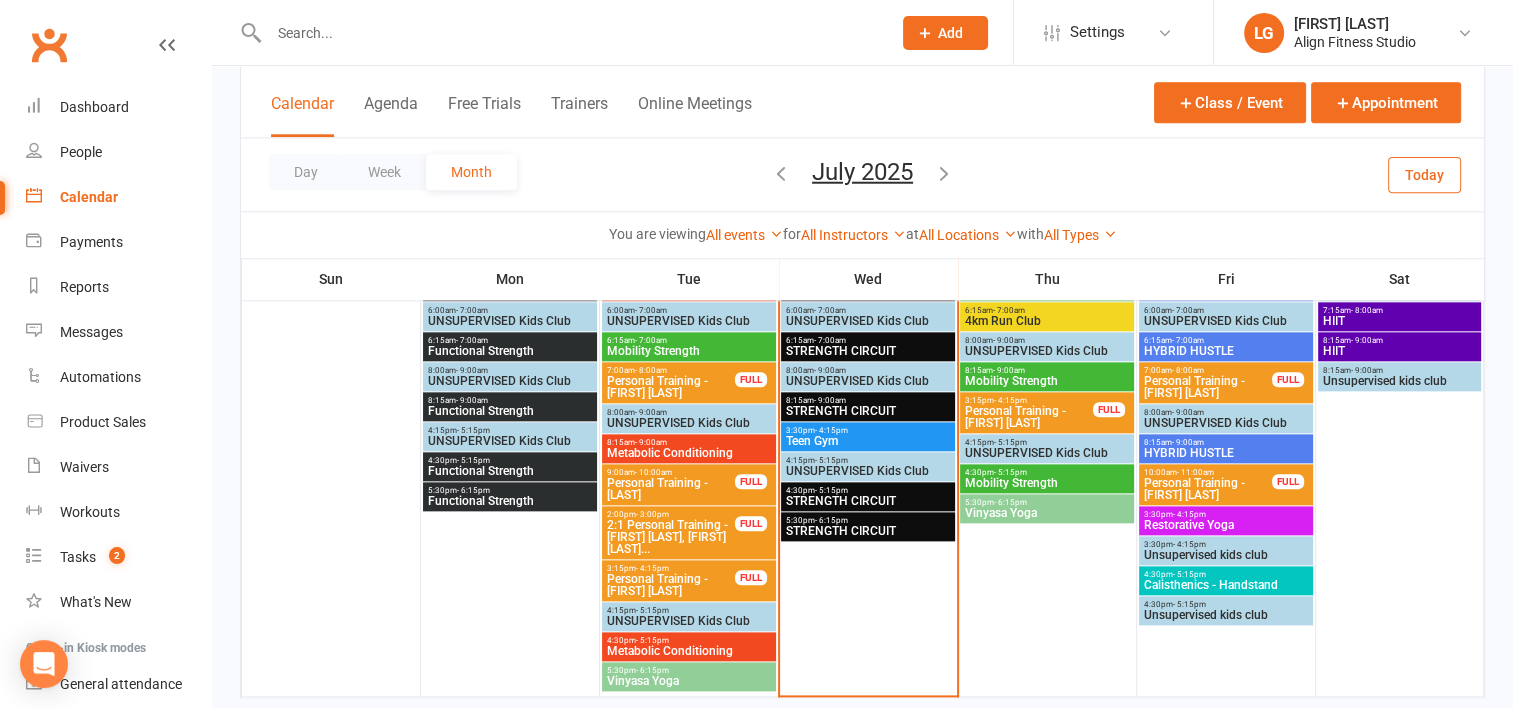 click on "STRENGTH CIRCUIT" at bounding box center [868, 501] 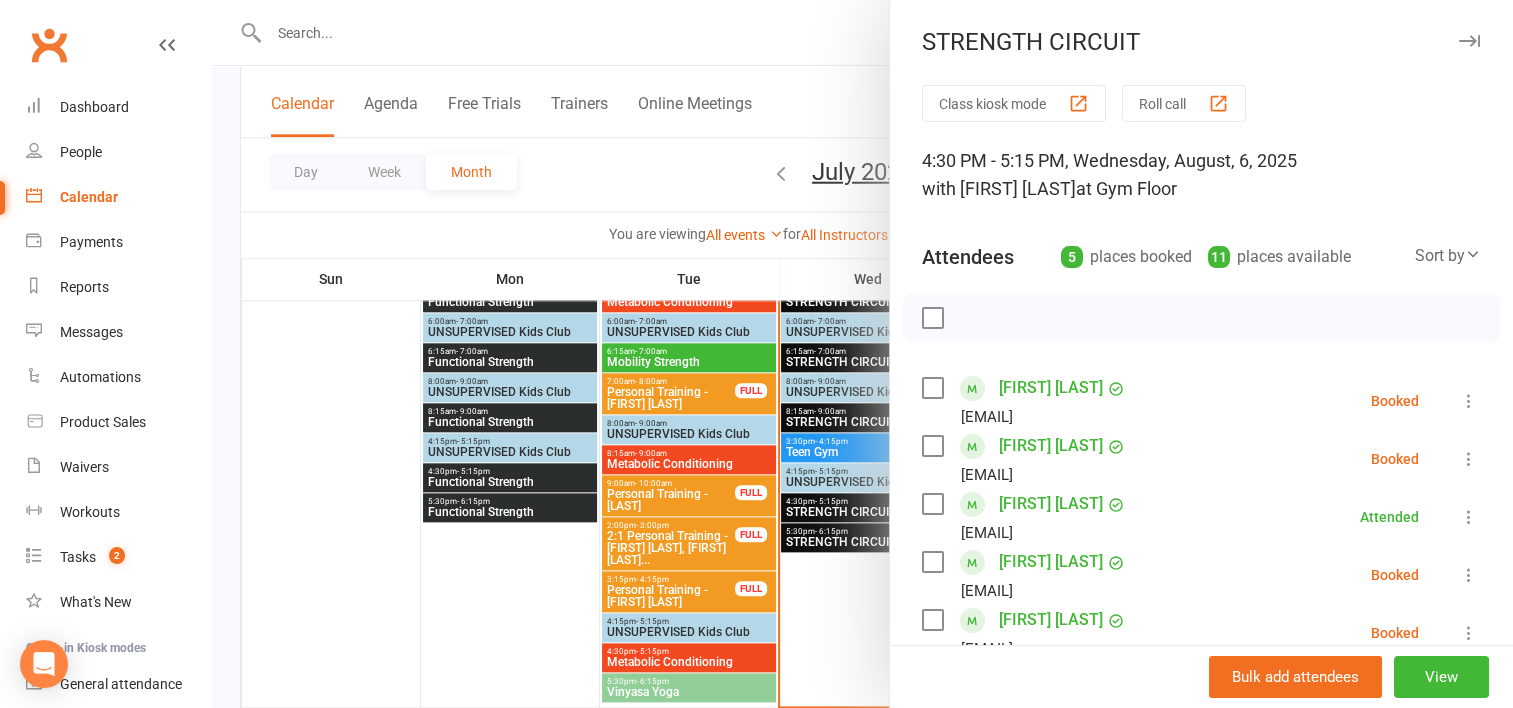 scroll, scrollTop: 2200, scrollLeft: 0, axis: vertical 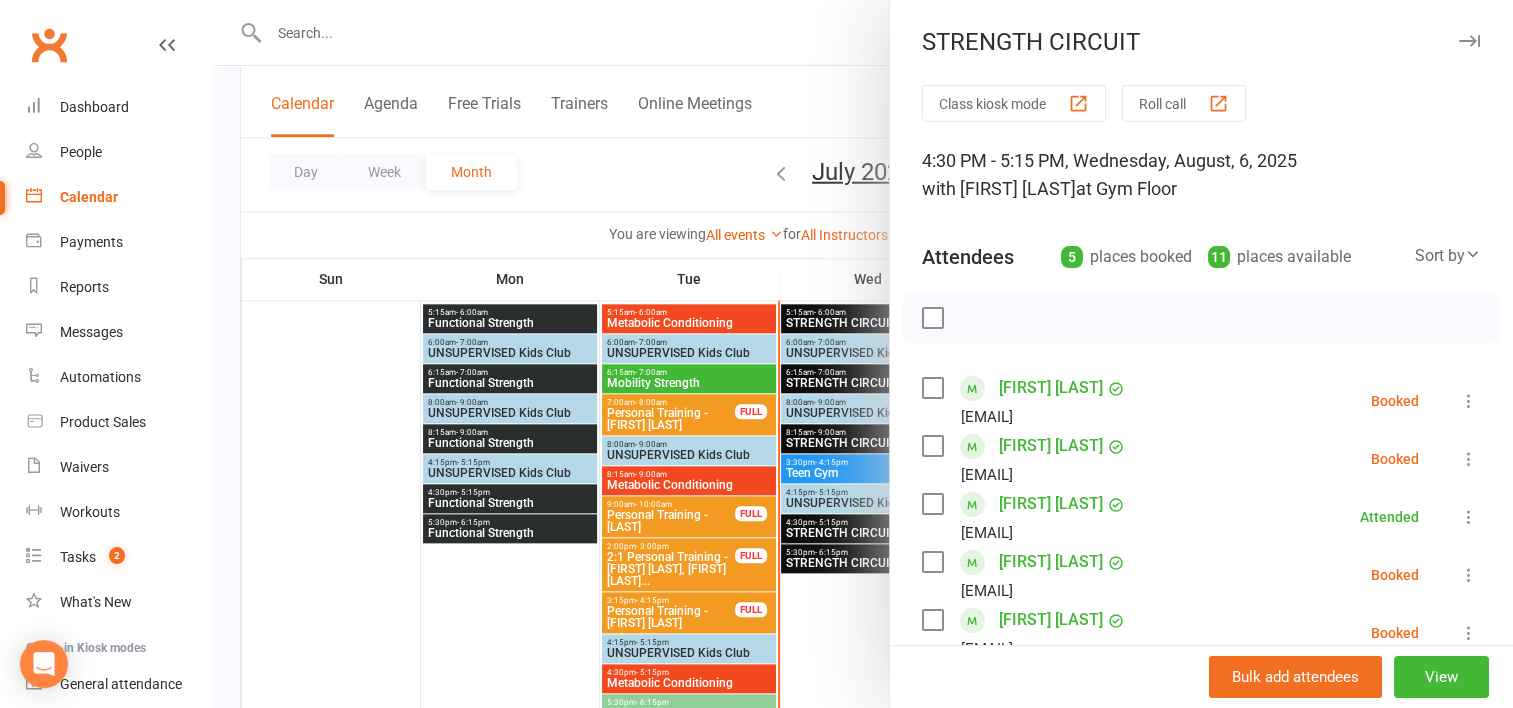 click at bounding box center [862, 354] 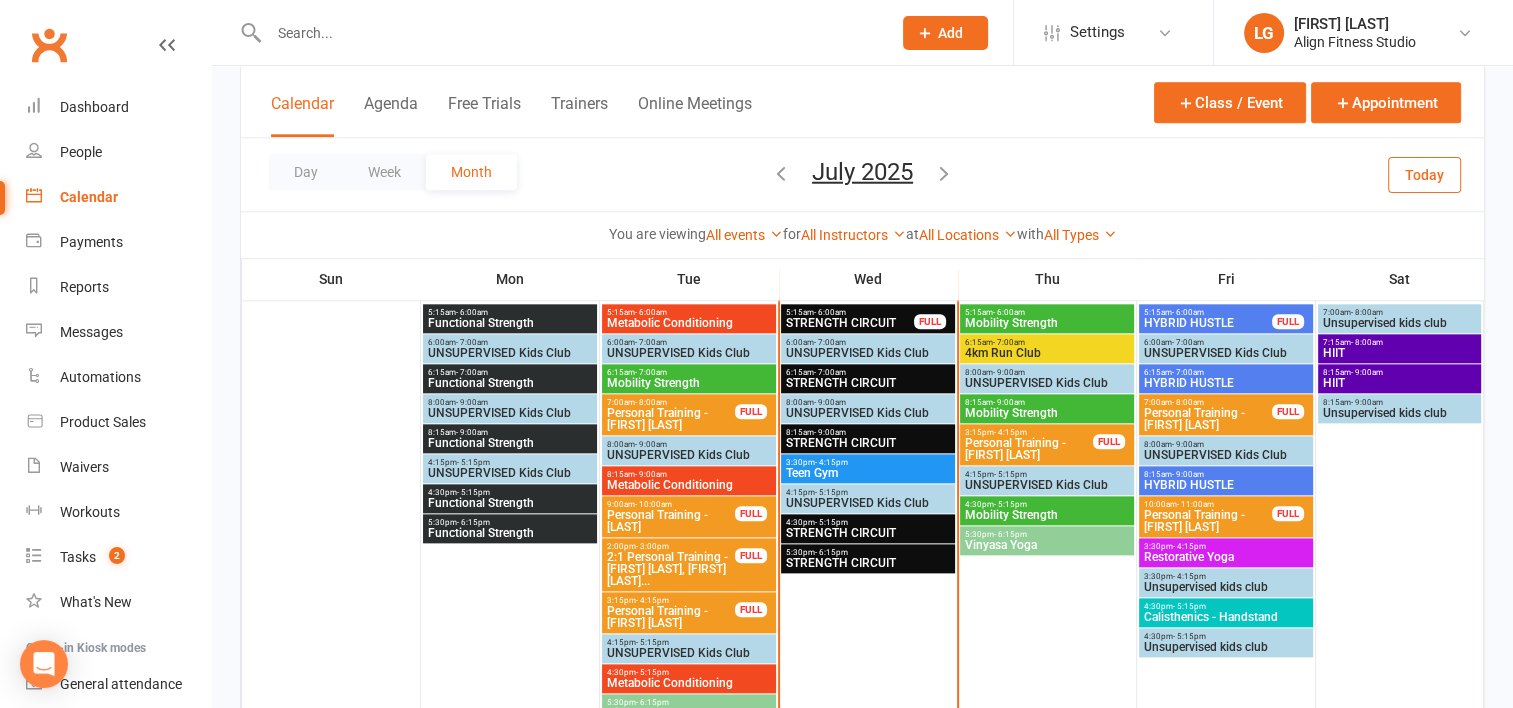click on "Teen Gym" at bounding box center (868, 473) 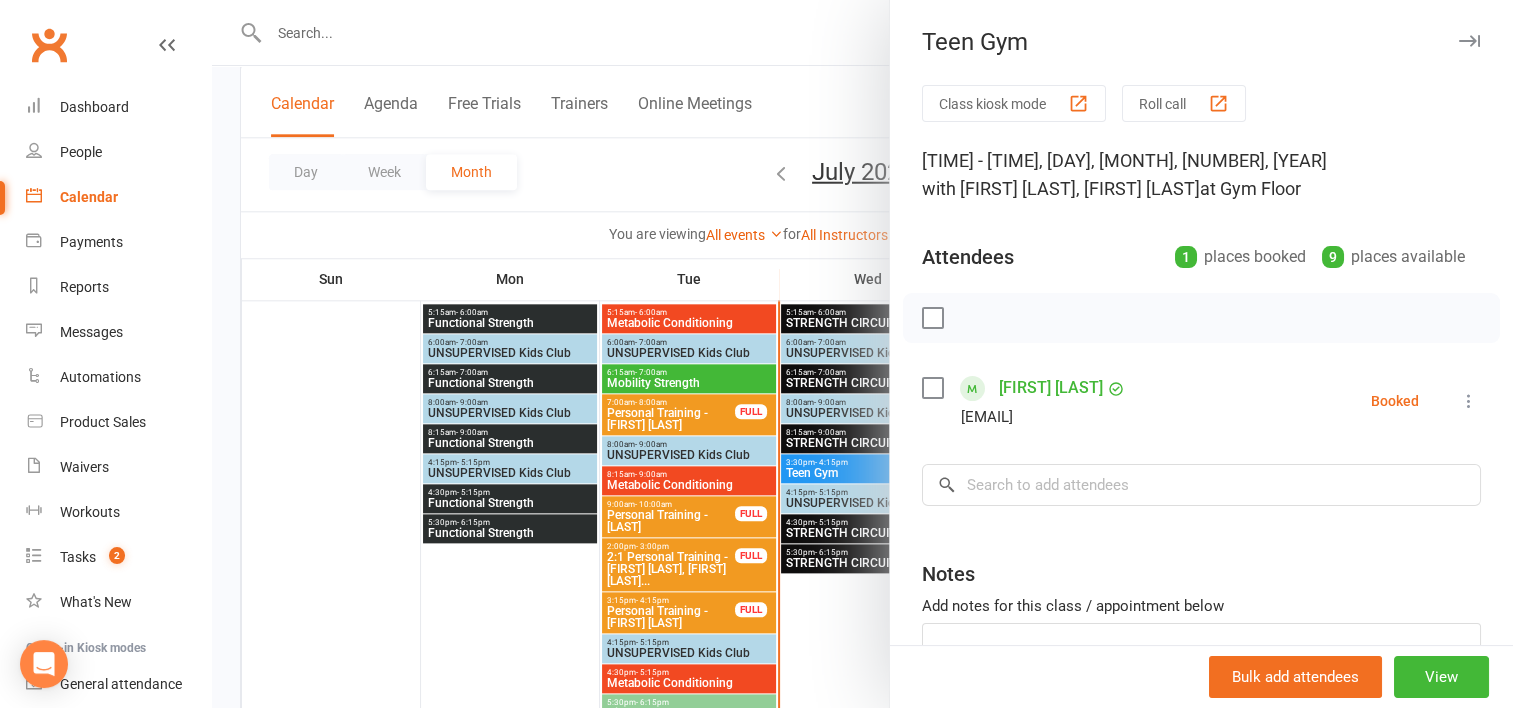 click at bounding box center [862, 354] 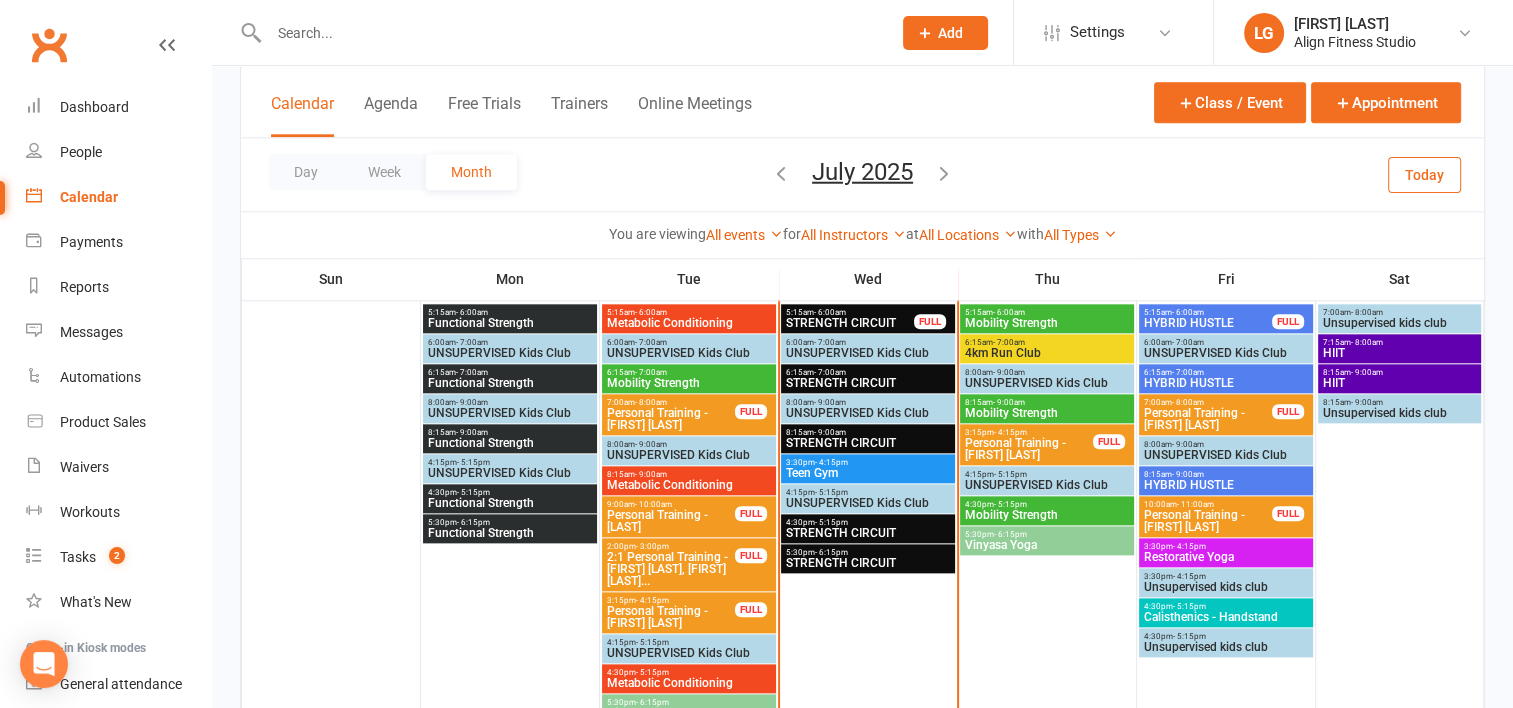 click on "STRENGTH CIRCUIT" at bounding box center [868, 563] 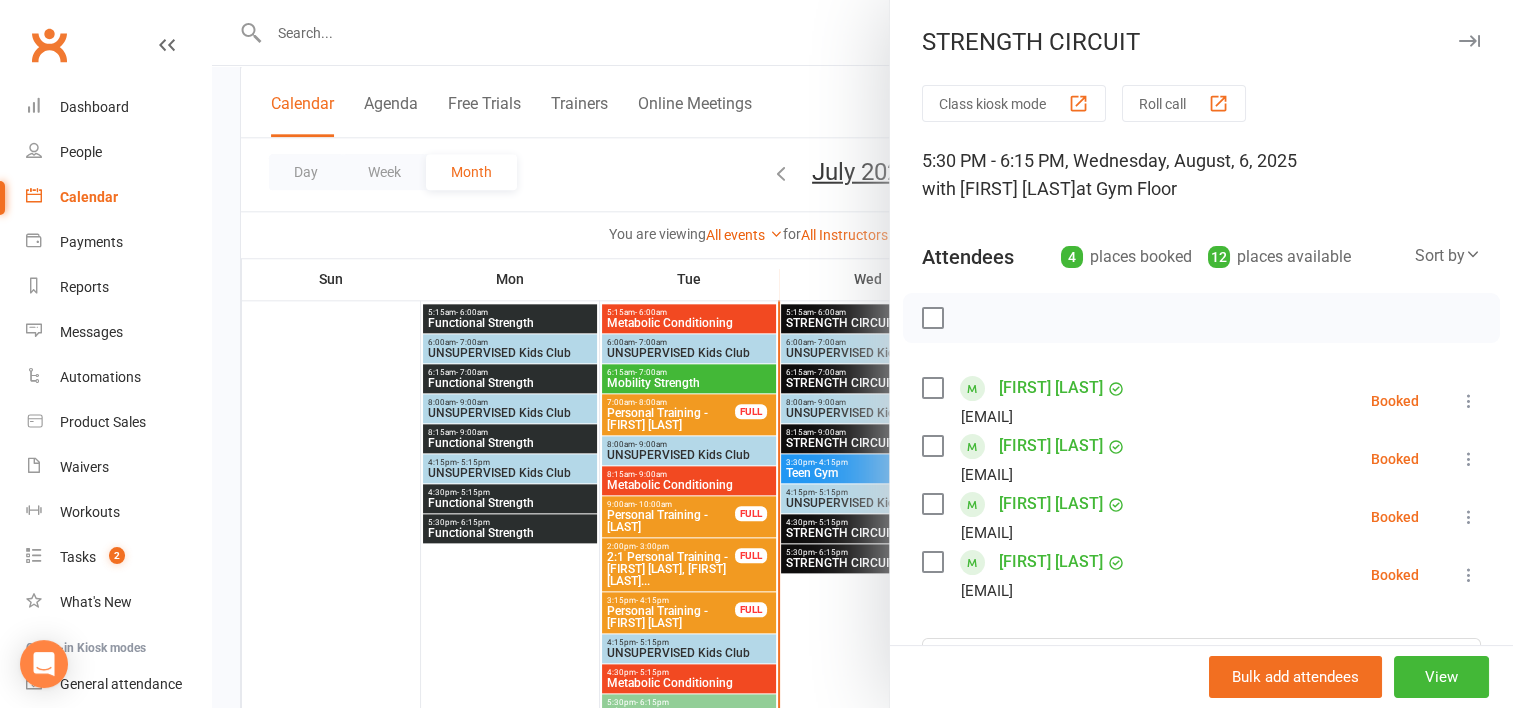 click at bounding box center [862, 354] 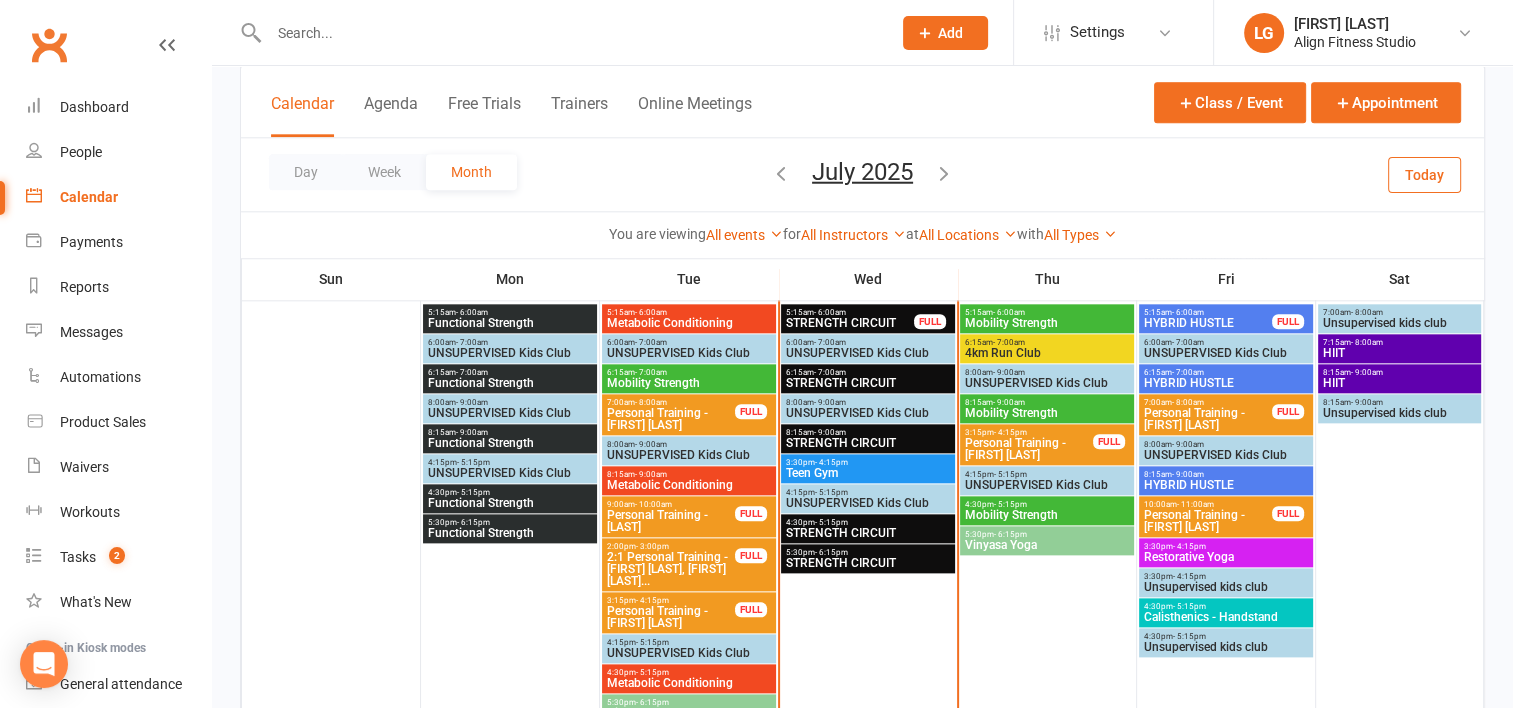 click on "STRENGTH CIRCUIT" at bounding box center [868, 533] 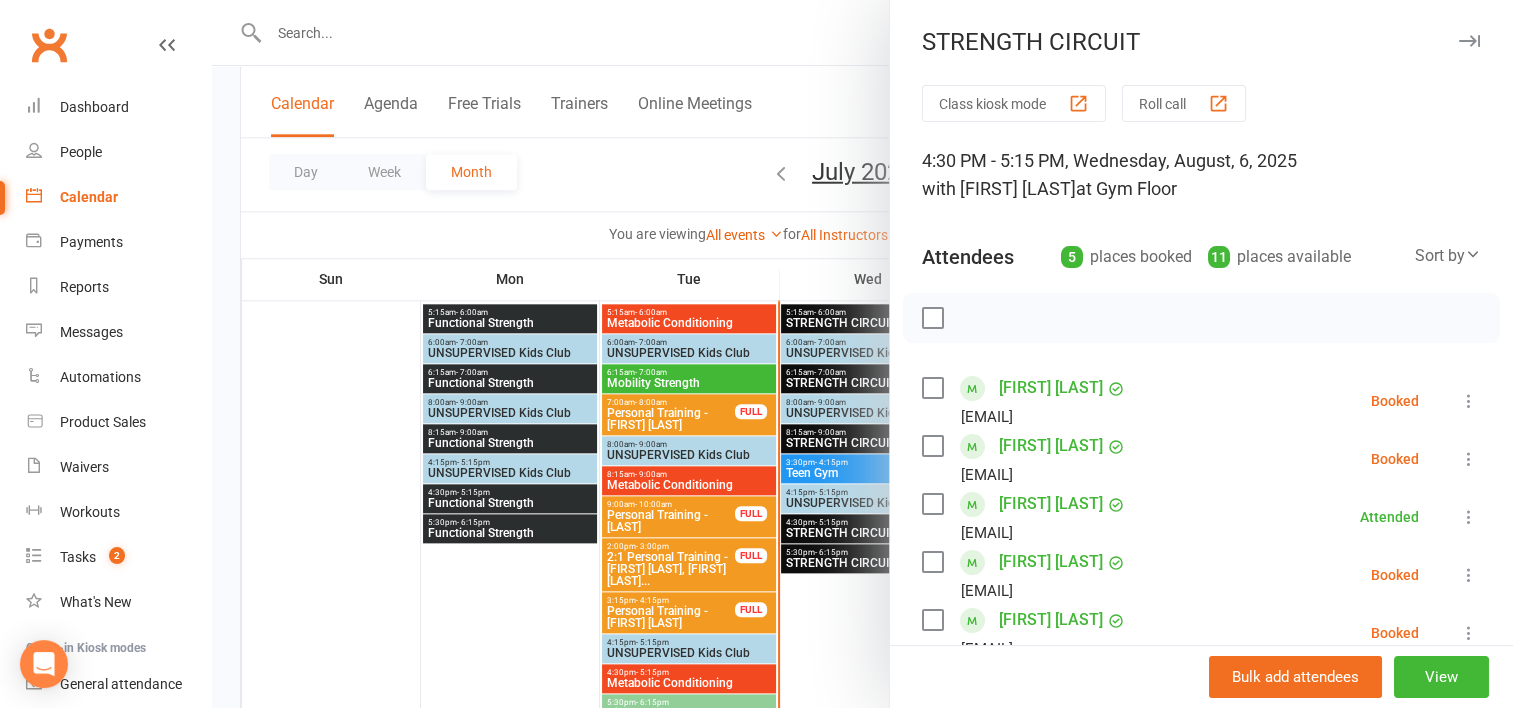 scroll, scrollTop: 243, scrollLeft: 0, axis: vertical 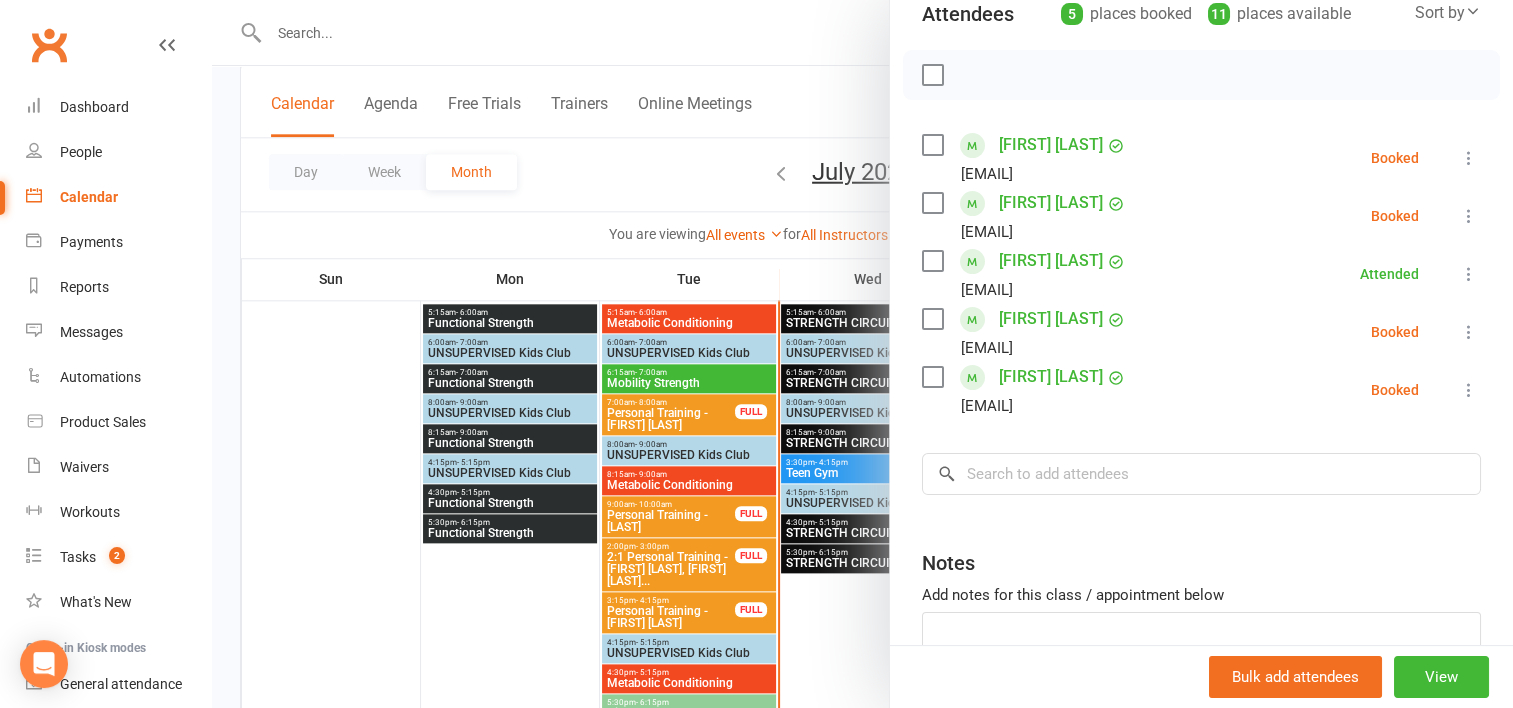 click at bounding box center [862, 354] 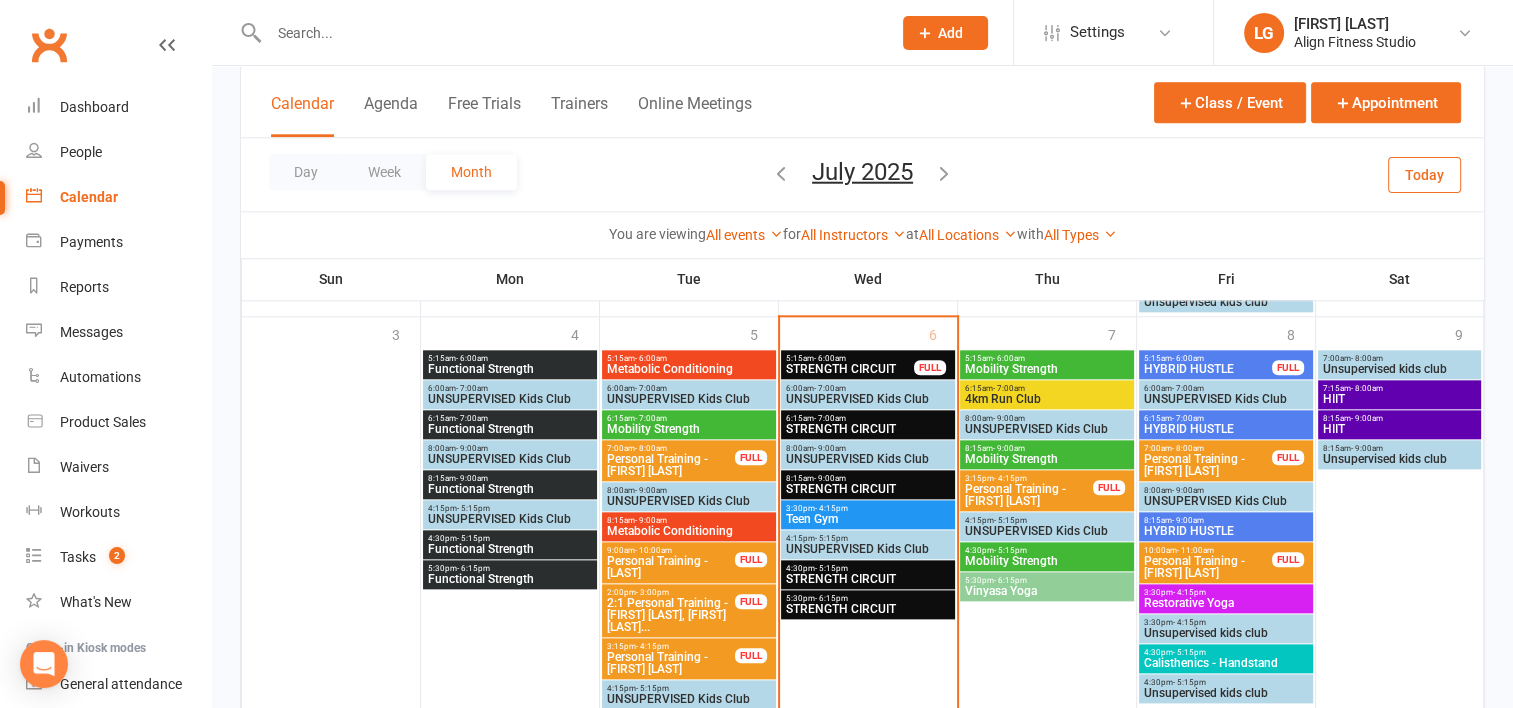 scroll, scrollTop: 2276, scrollLeft: 0, axis: vertical 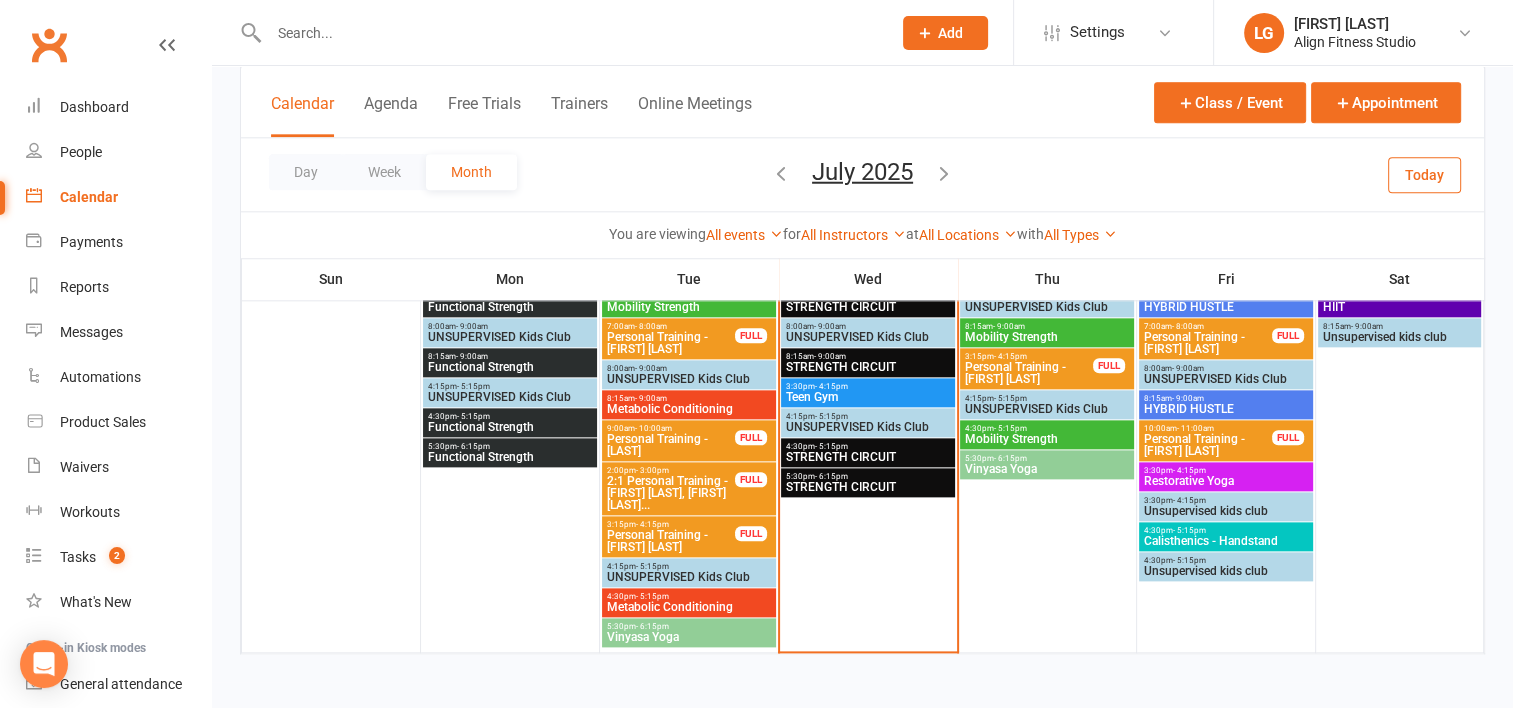 click on "5:30pm  - 6:15pm" at bounding box center [689, 626] 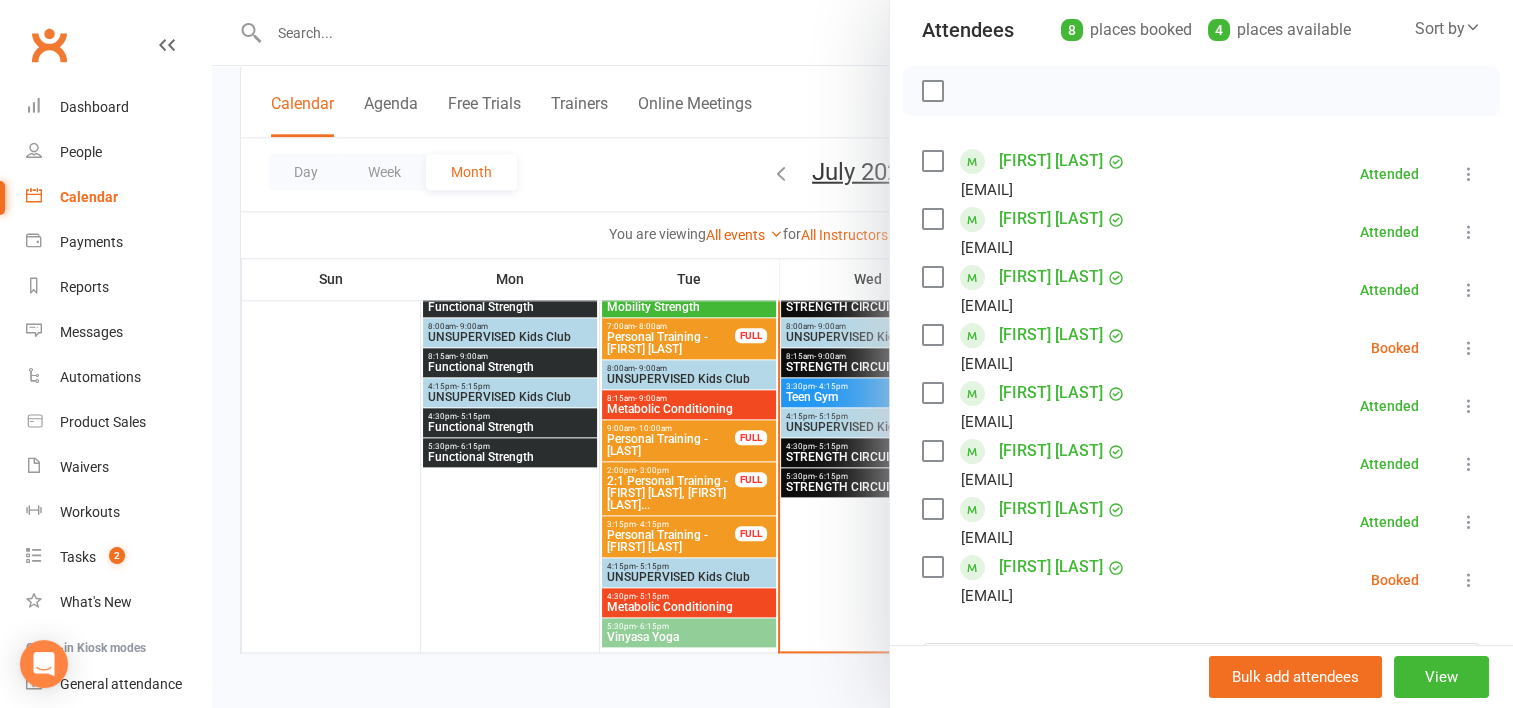 scroll, scrollTop: 226, scrollLeft: 0, axis: vertical 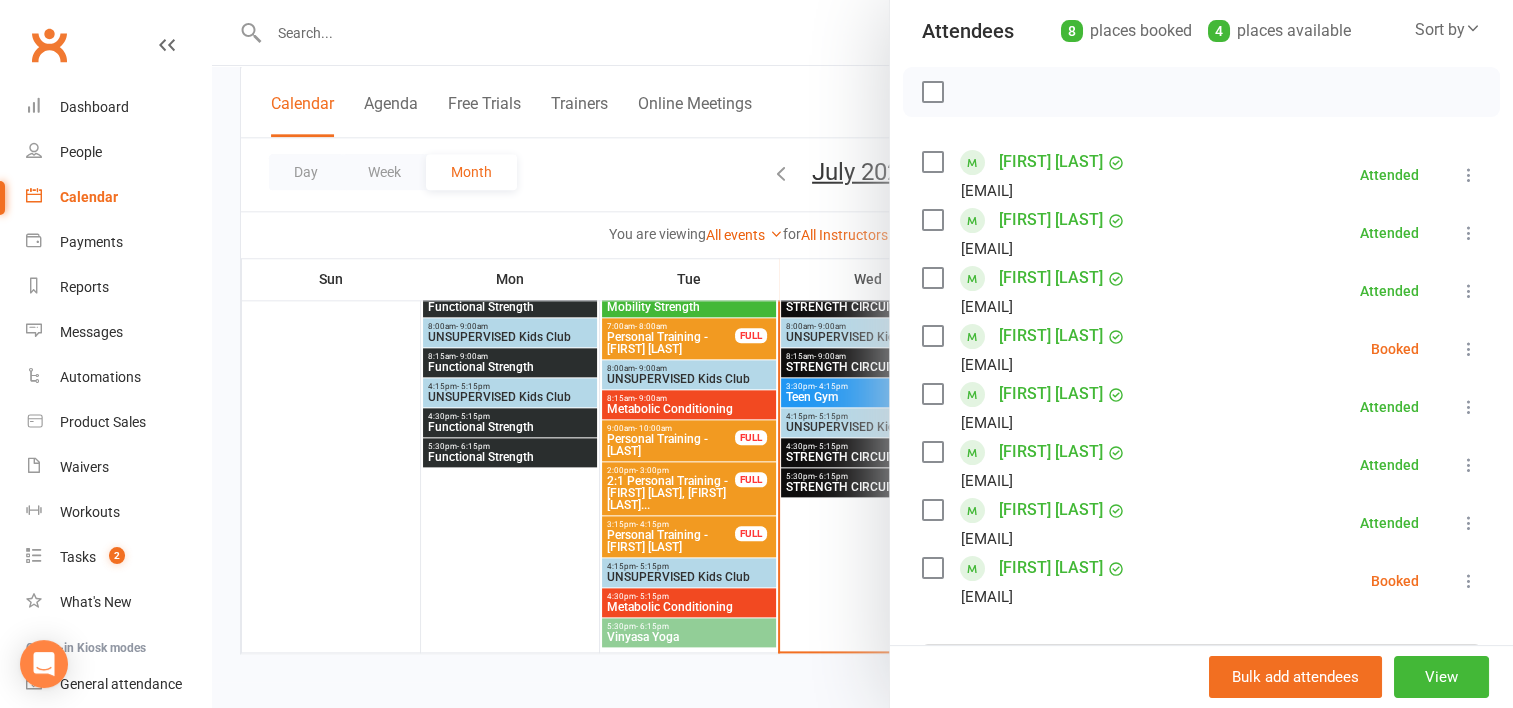 click on "[FIRST] [LAST]" at bounding box center [1051, 336] 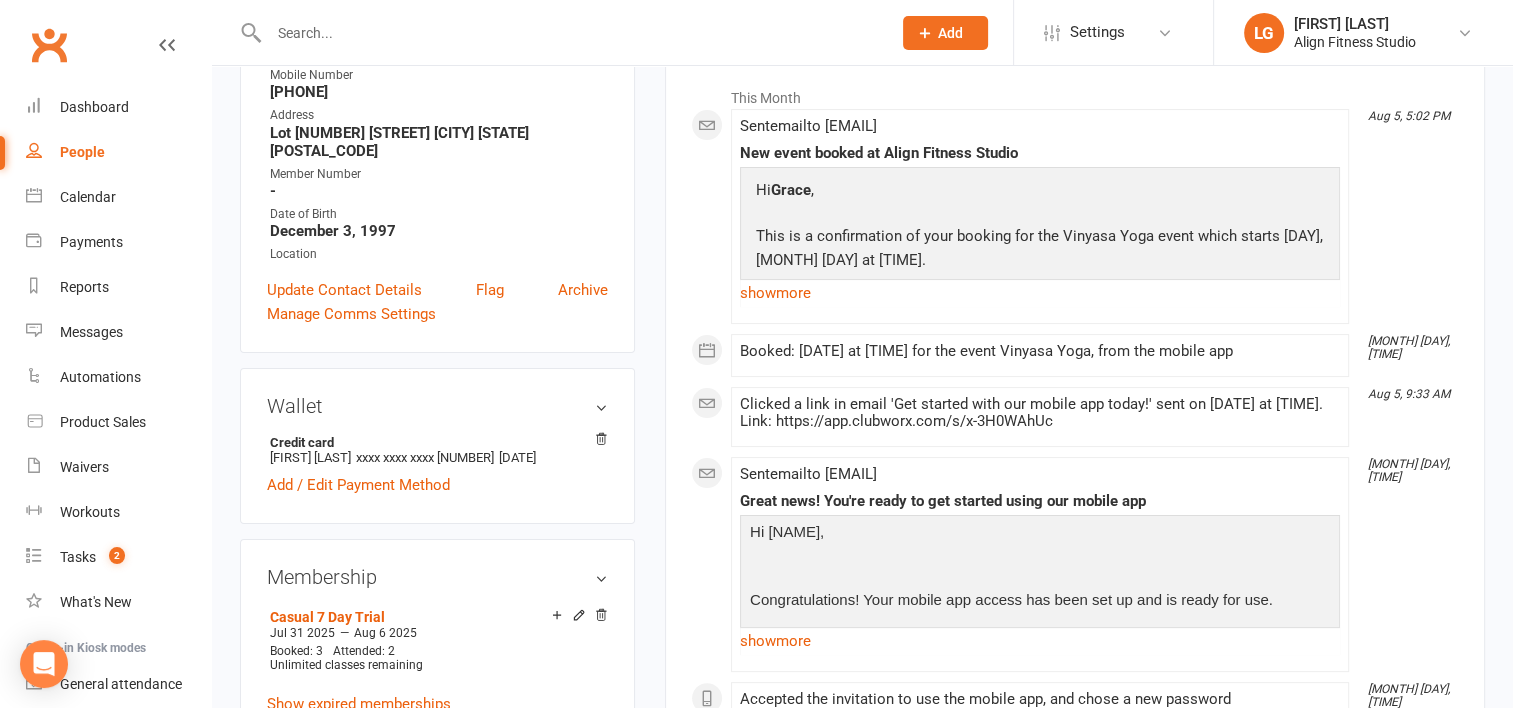 scroll, scrollTop: 376, scrollLeft: 0, axis: vertical 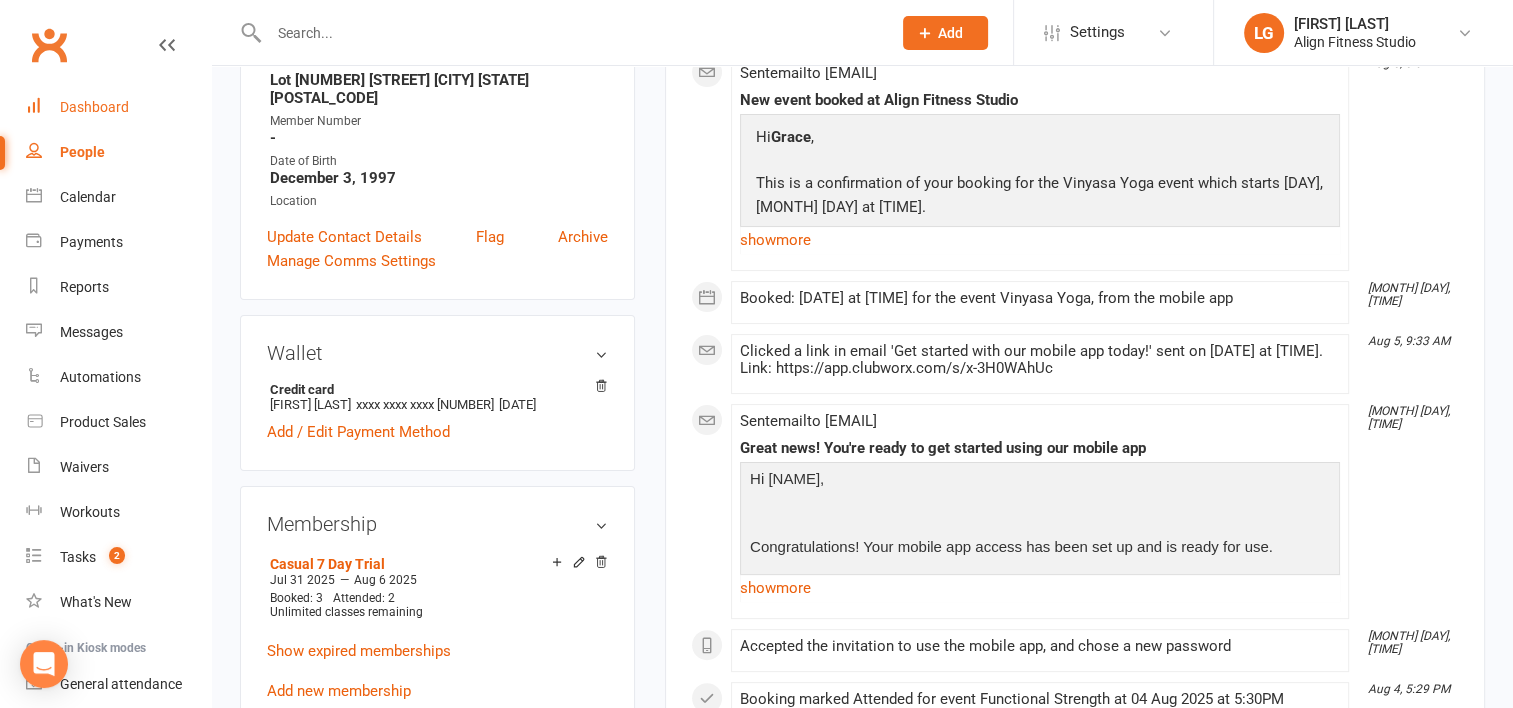 click on "Dashboard" at bounding box center (94, 107) 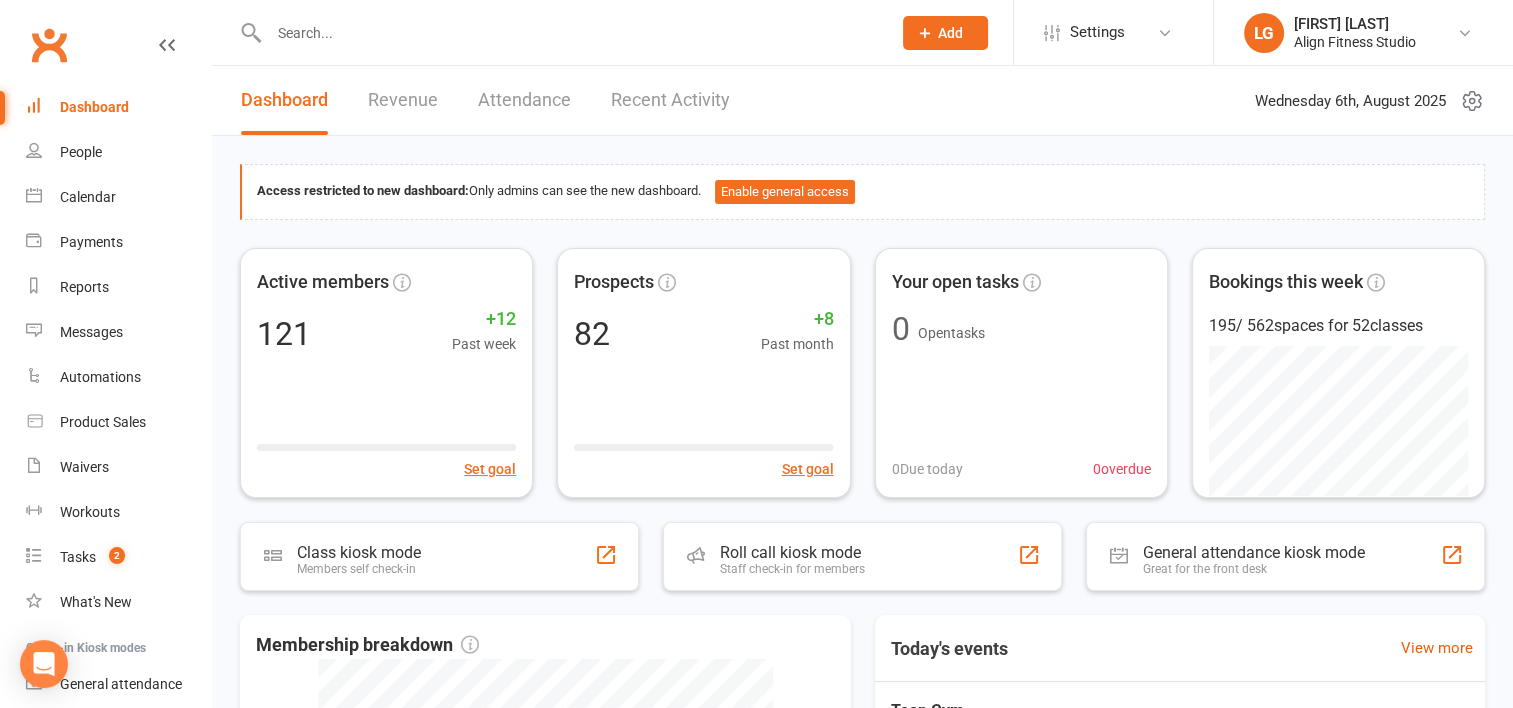 click on "Revenue" at bounding box center (403, 100) 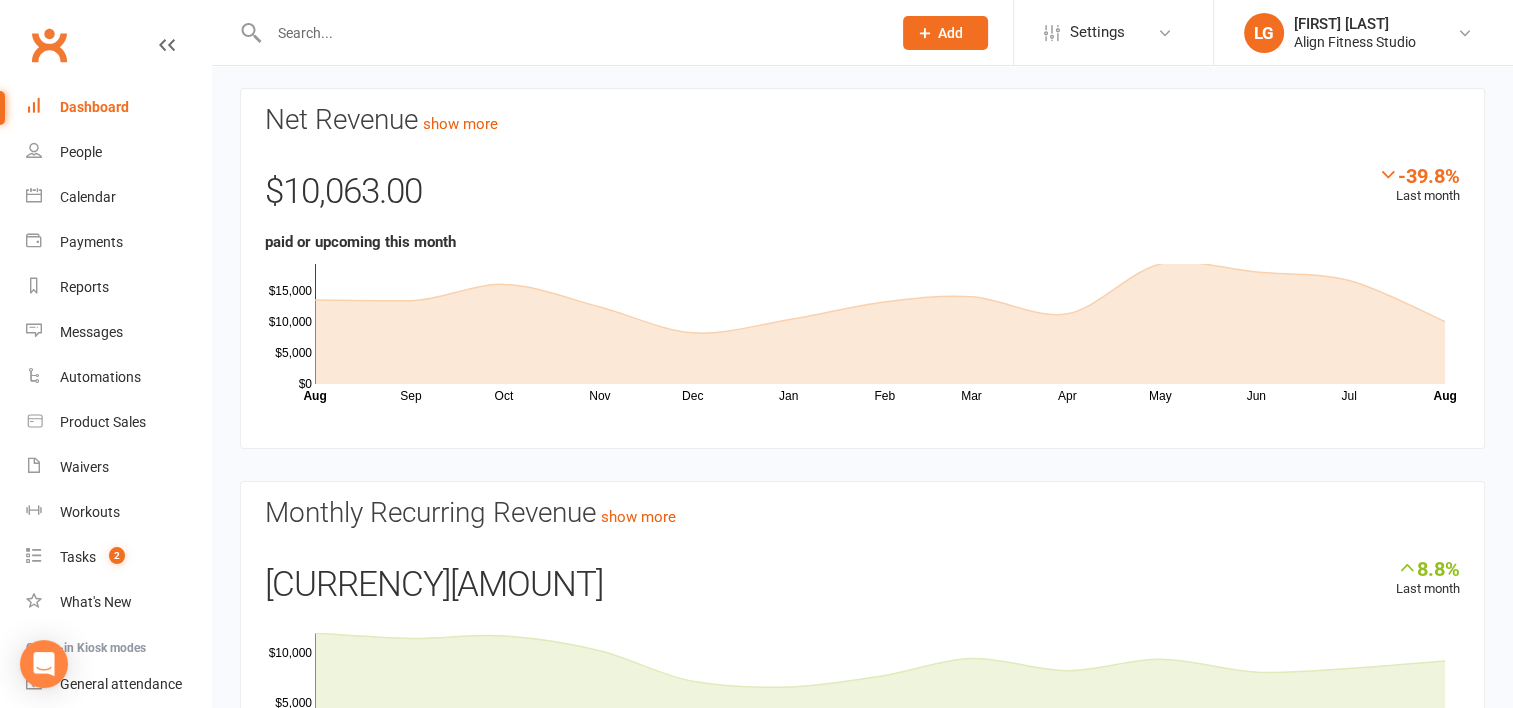 scroll, scrollTop: 64, scrollLeft: 0, axis: vertical 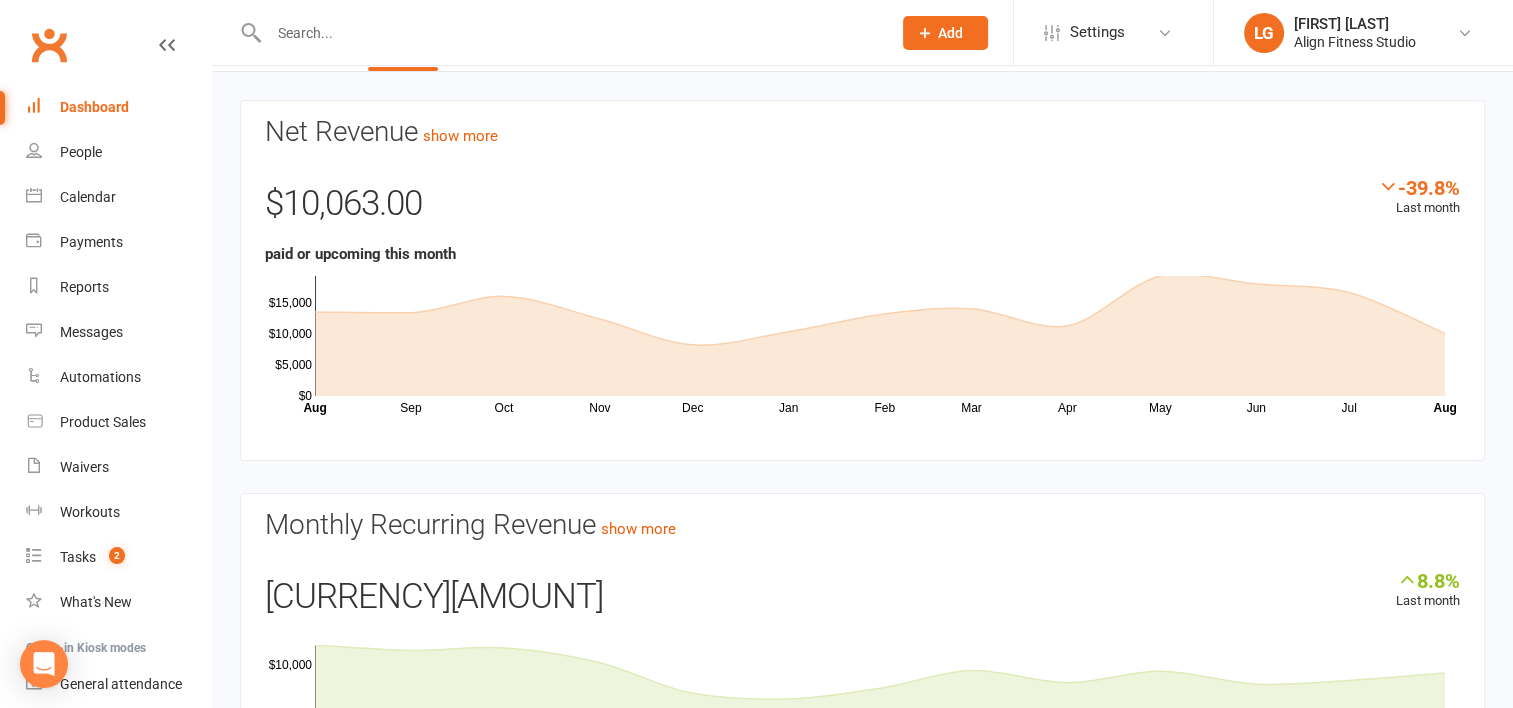 click at bounding box center (570, 33) 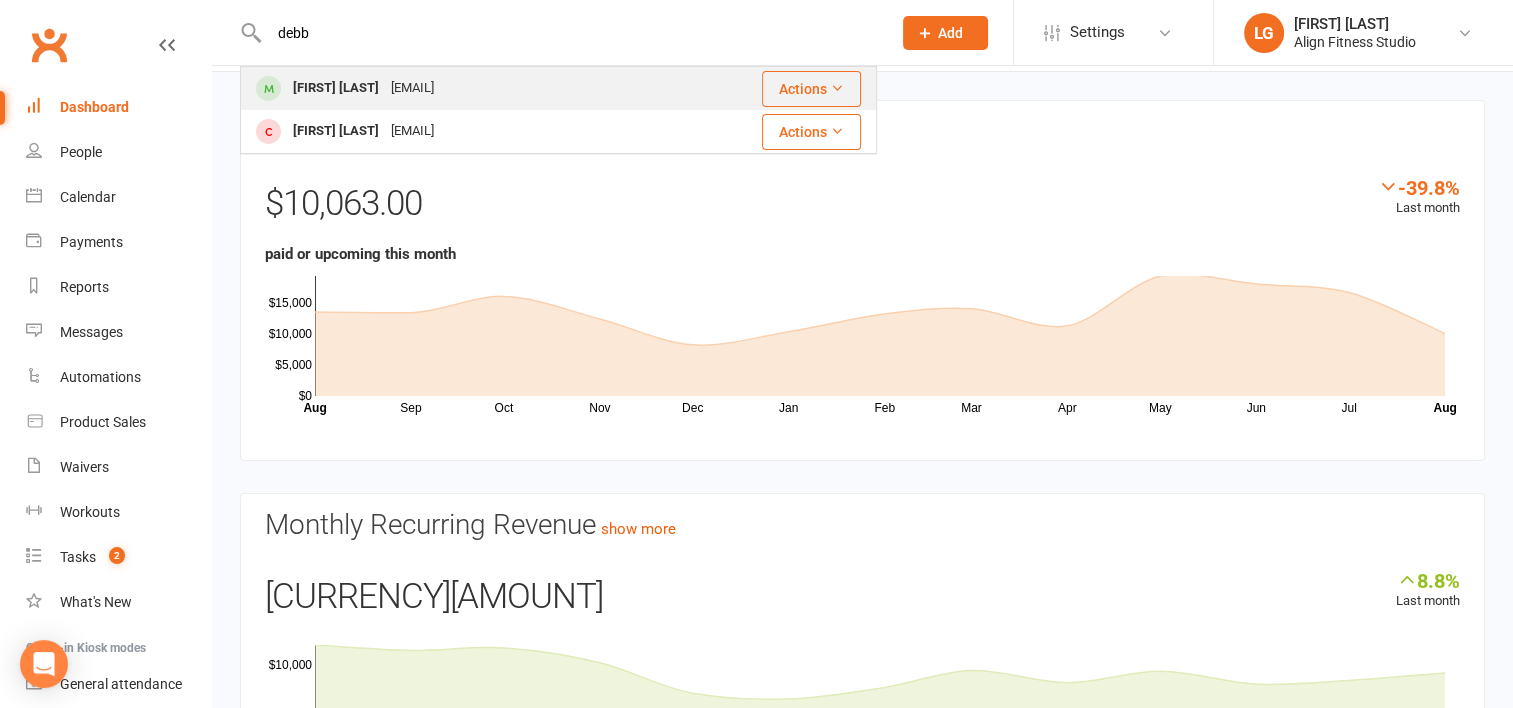 type on "debb" 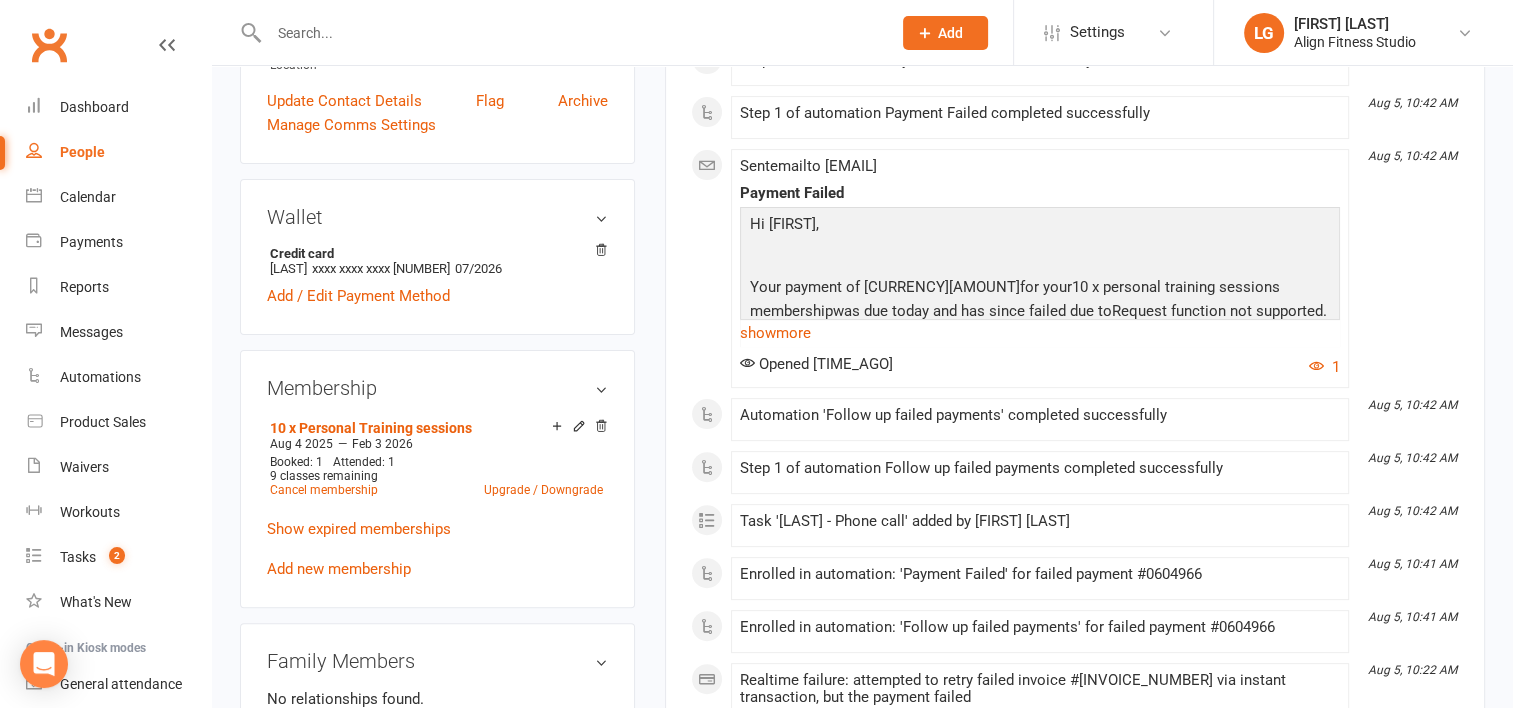 scroll, scrollTop: 0, scrollLeft: 0, axis: both 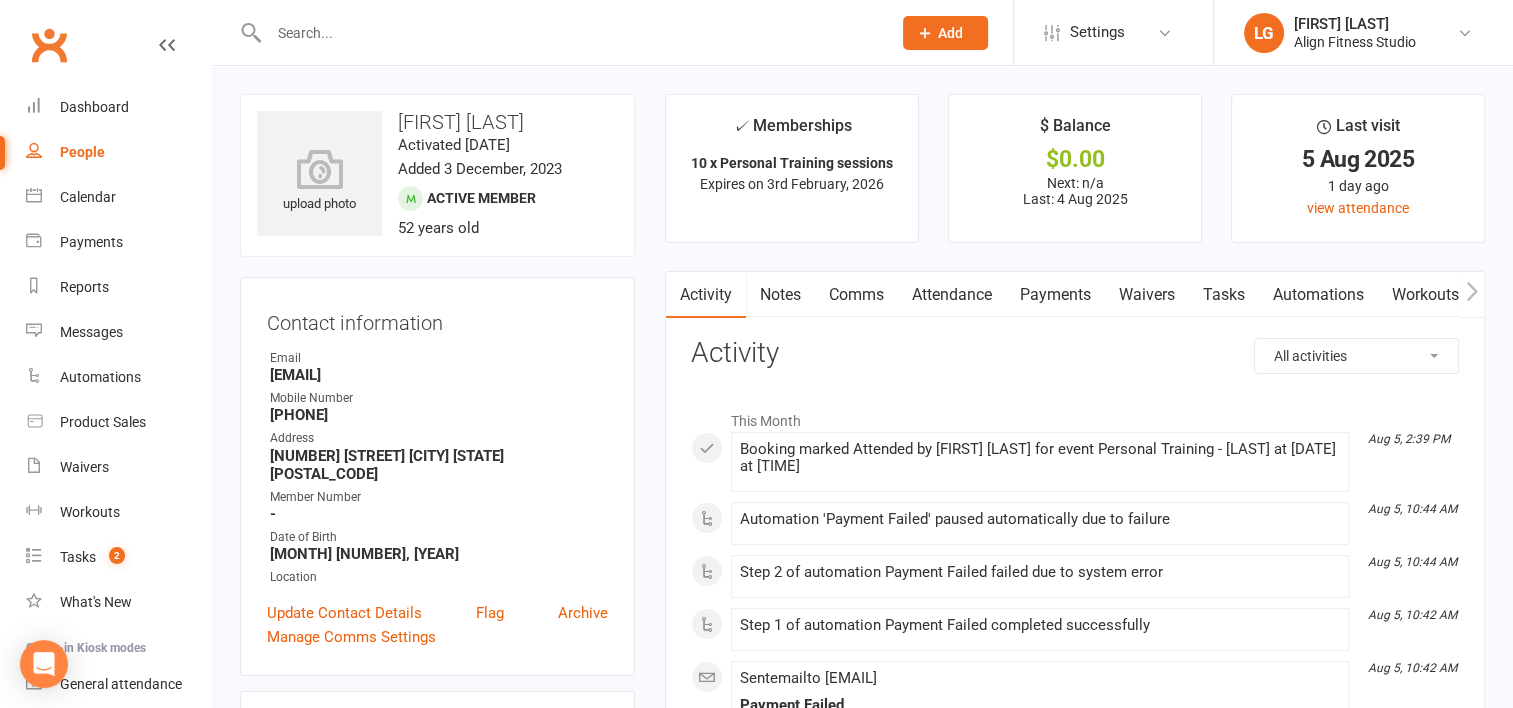 click on "Payments" at bounding box center (1055, 295) 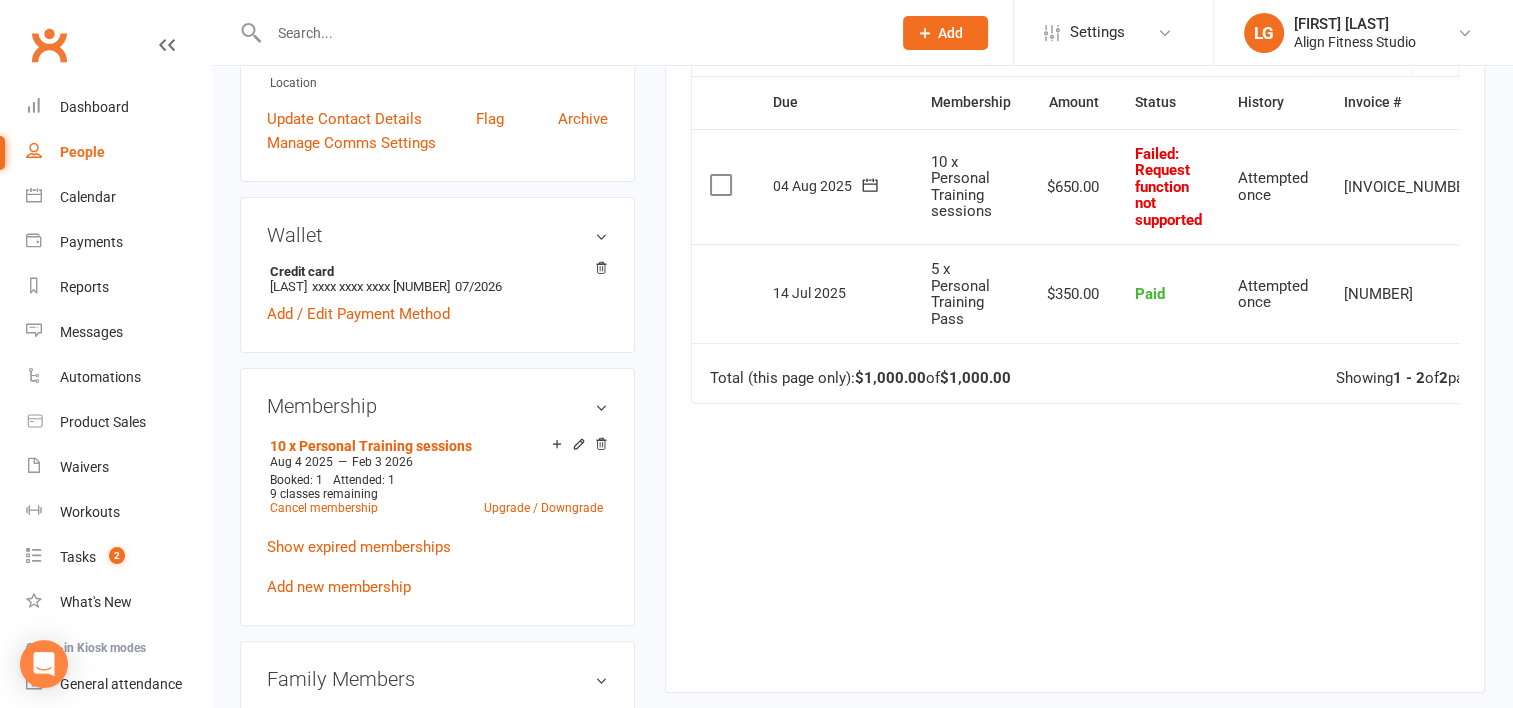 scroll, scrollTop: 500, scrollLeft: 0, axis: vertical 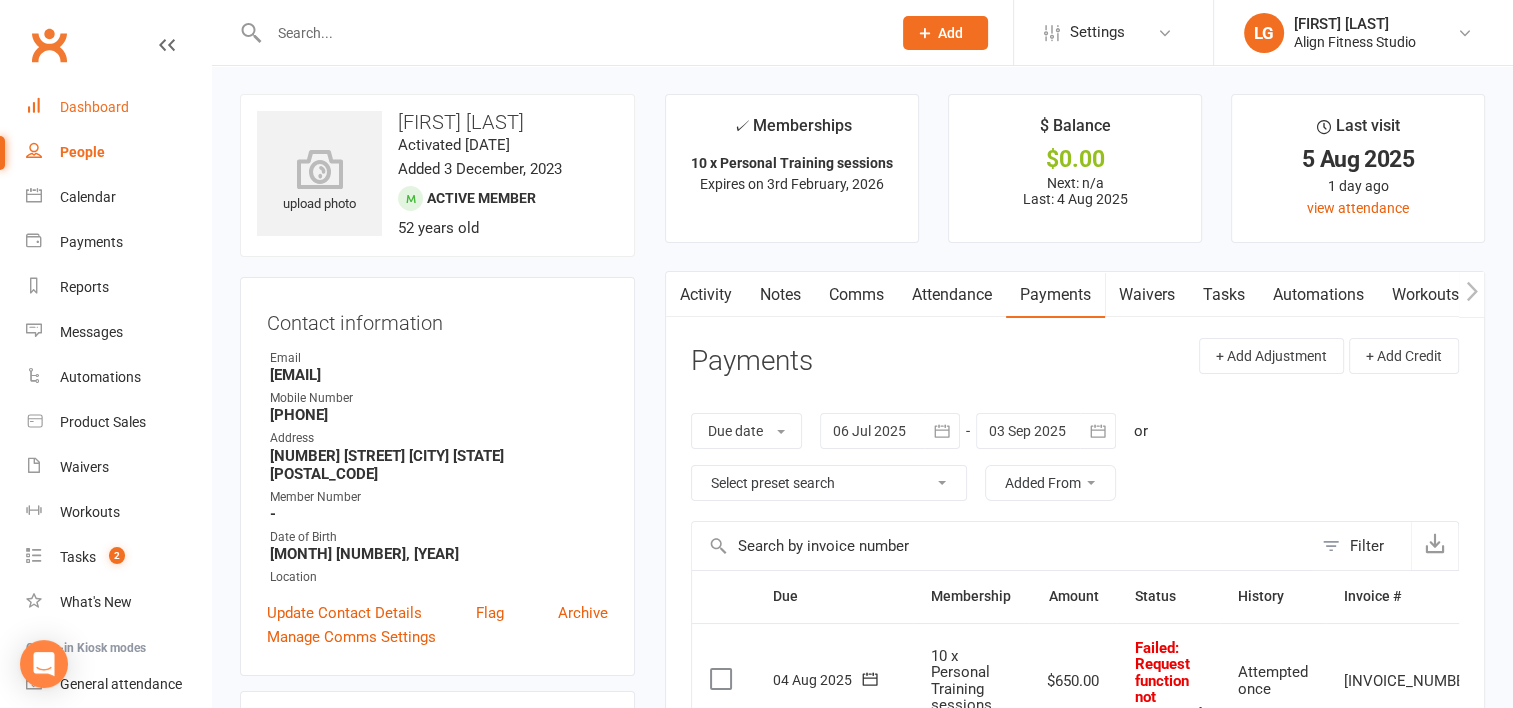 click on "Dashboard" at bounding box center [94, 107] 